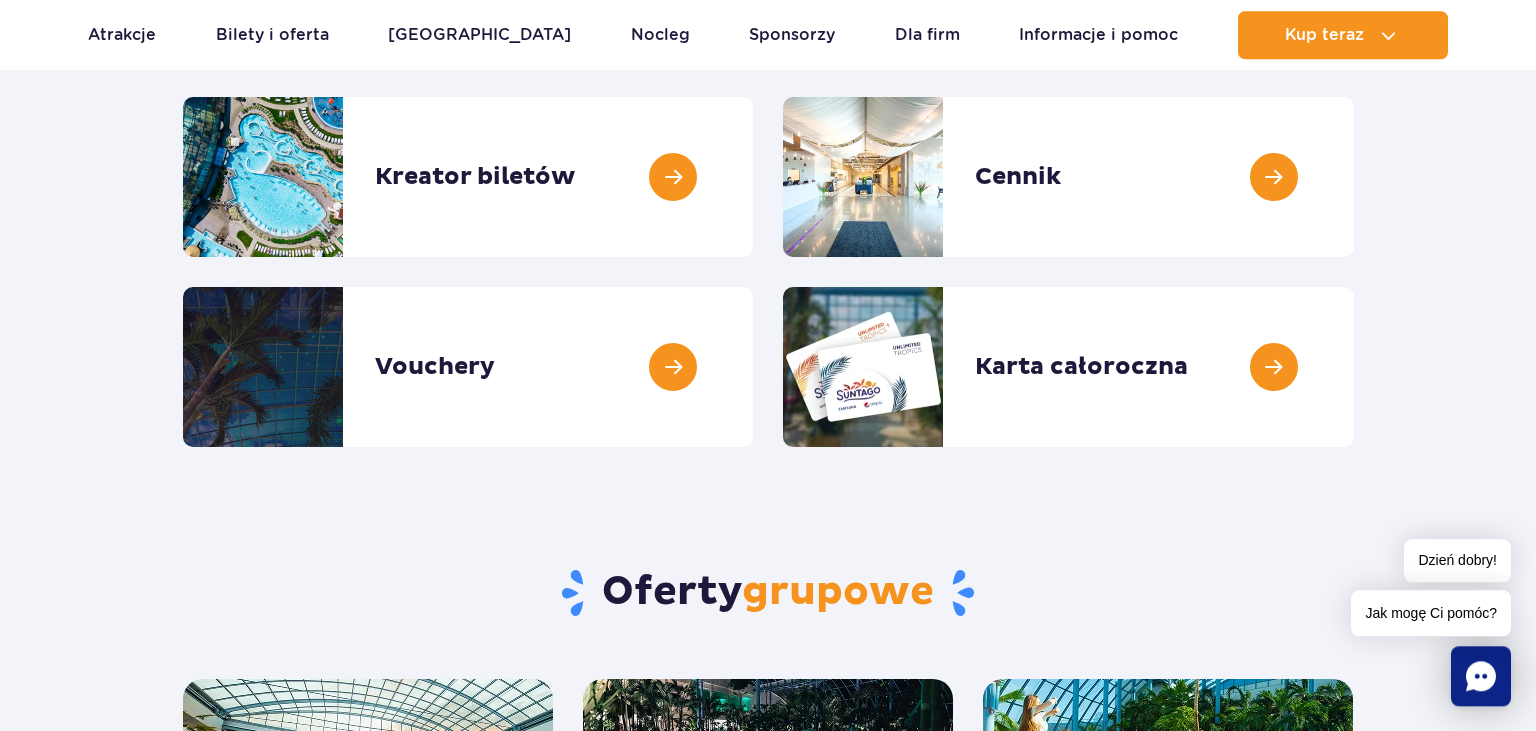 scroll, scrollTop: 105, scrollLeft: 0, axis: vertical 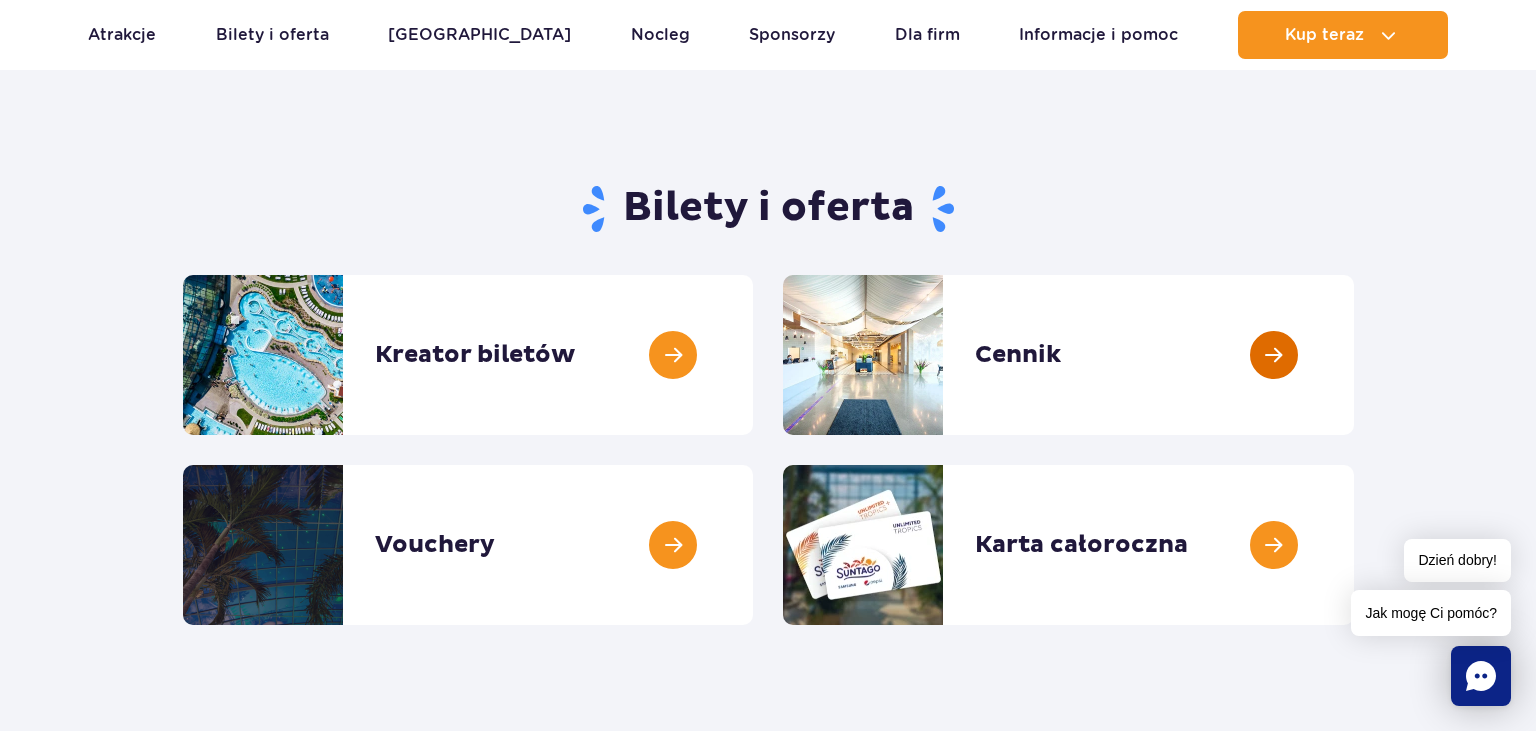 click at bounding box center (1354, 355) 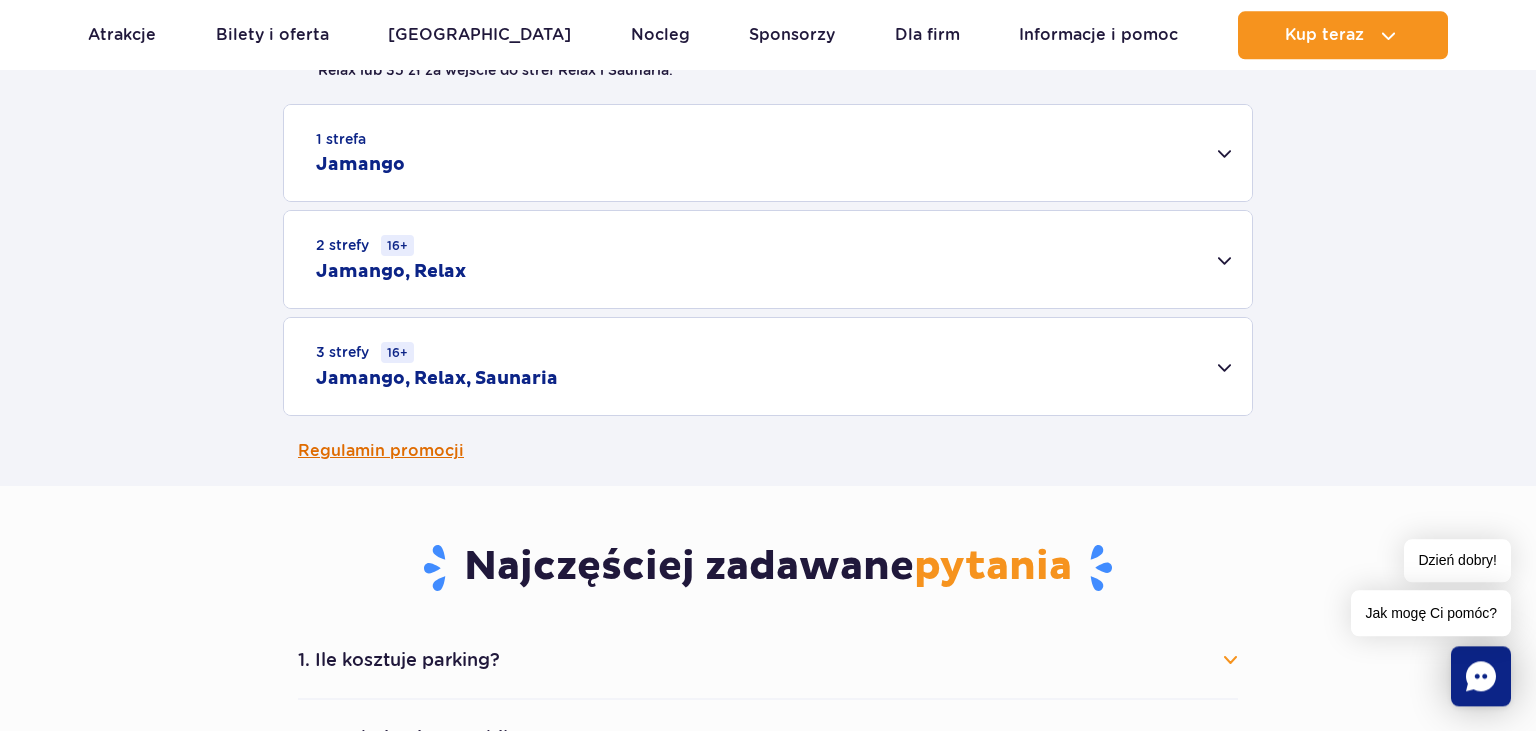 scroll, scrollTop: 633, scrollLeft: 0, axis: vertical 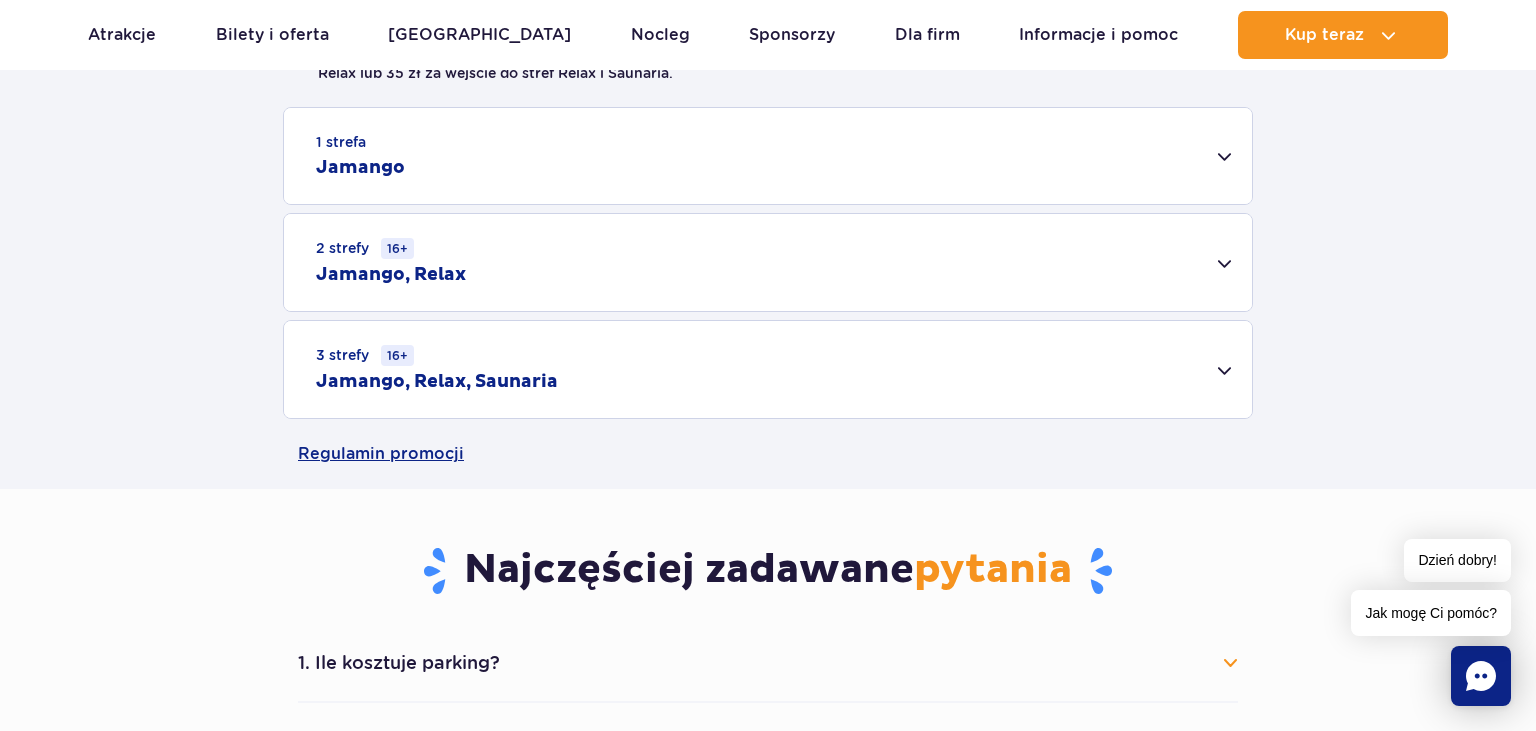 click on "2 strefy  16+
Jamango, Relax" at bounding box center [768, 262] 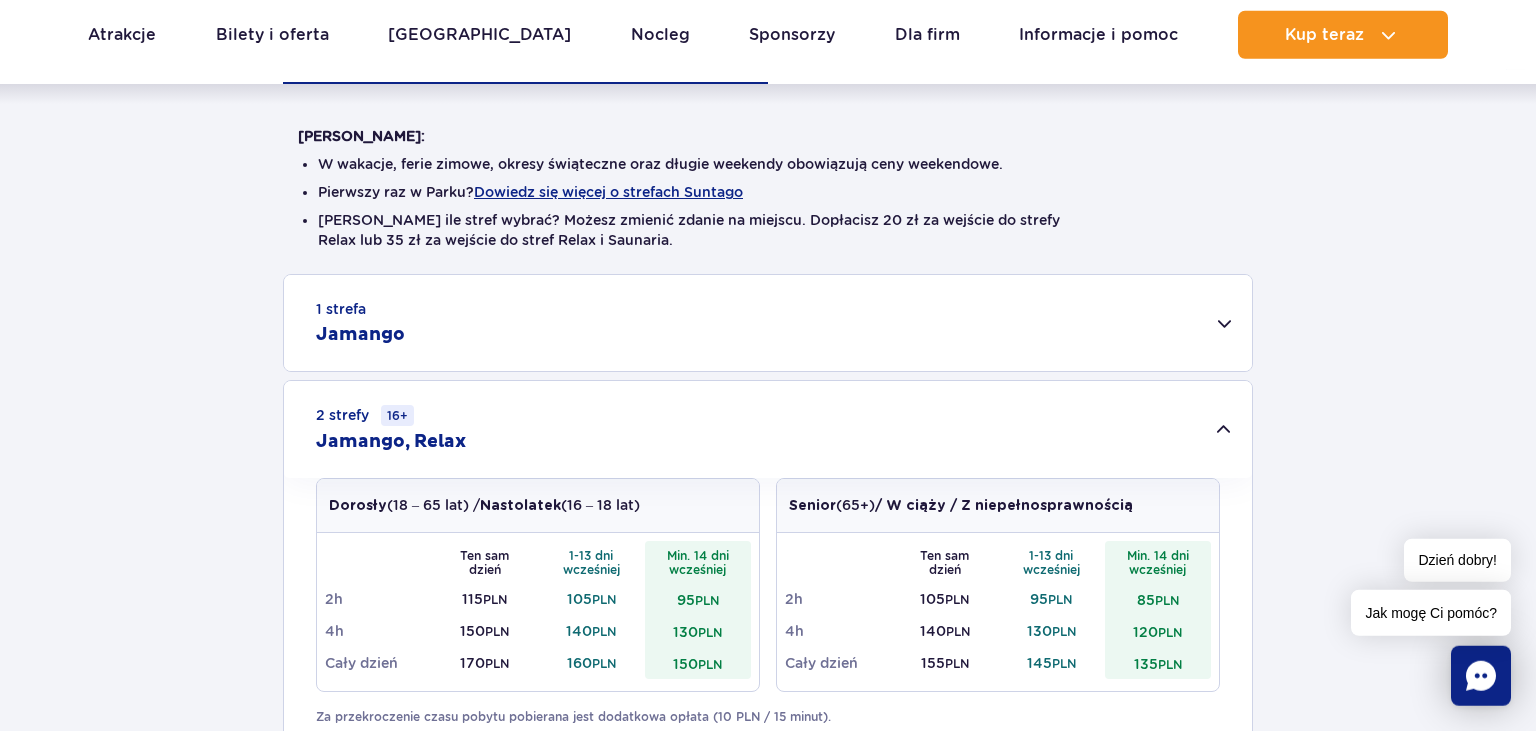 scroll, scrollTop: 422, scrollLeft: 0, axis: vertical 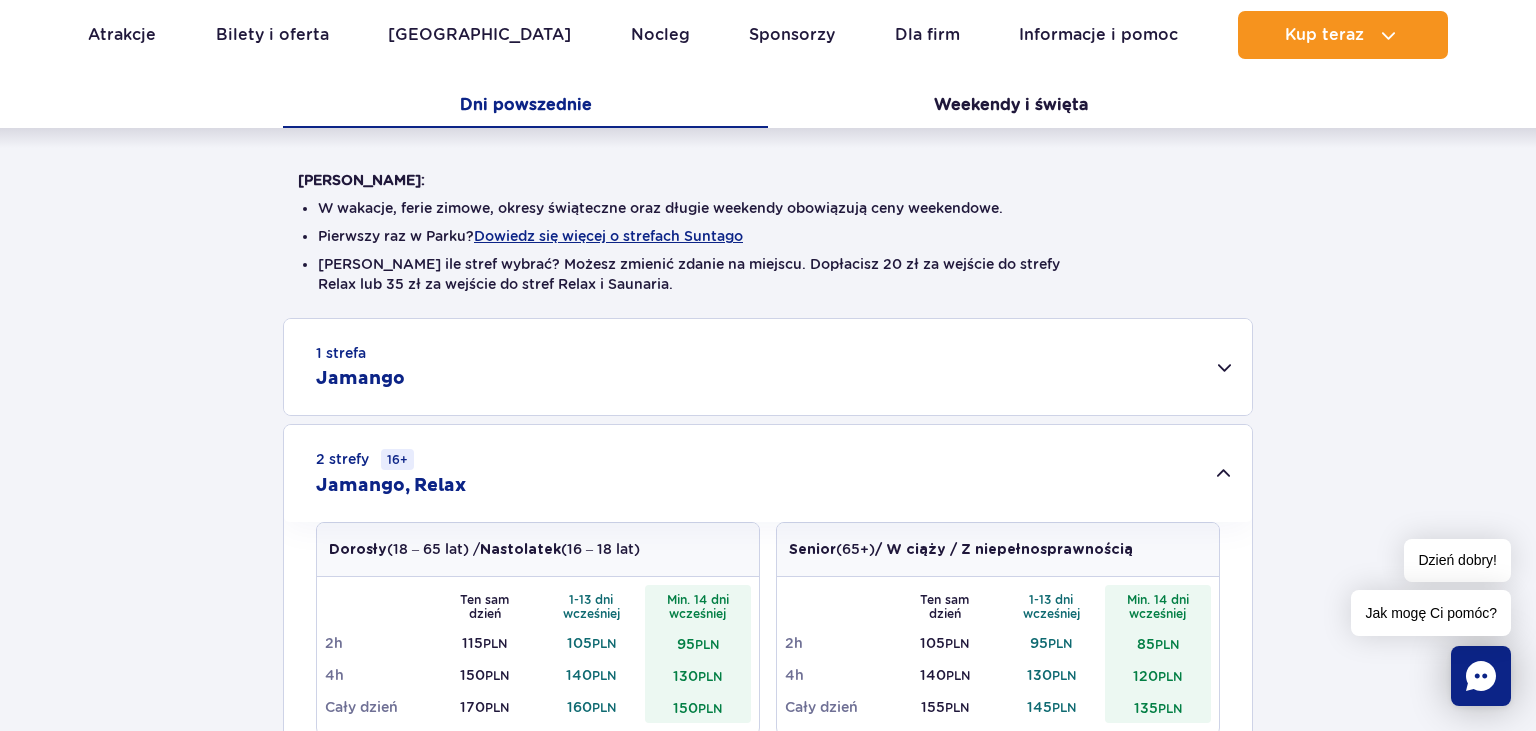 click on "Jamango" at bounding box center (360, 379) 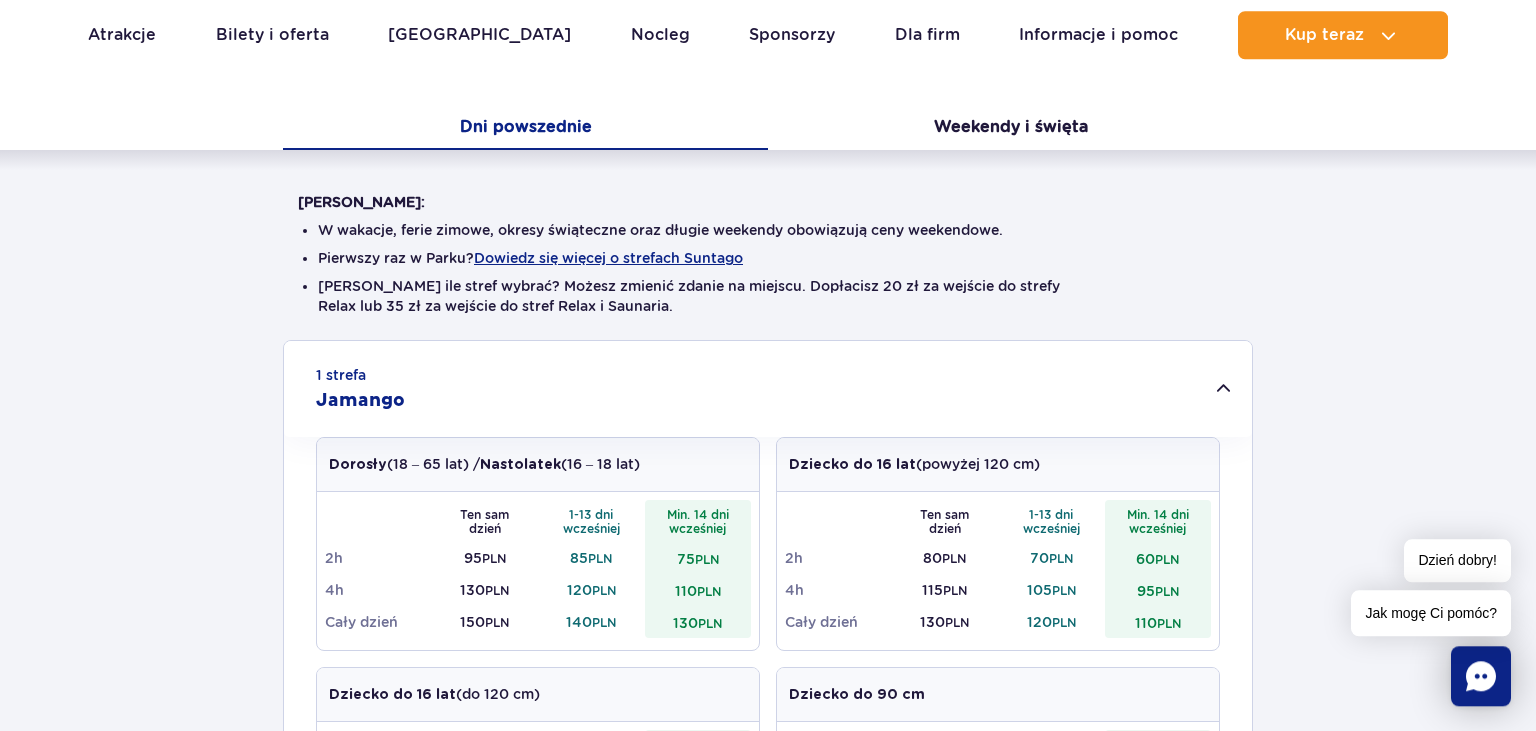 scroll, scrollTop: 211, scrollLeft: 0, axis: vertical 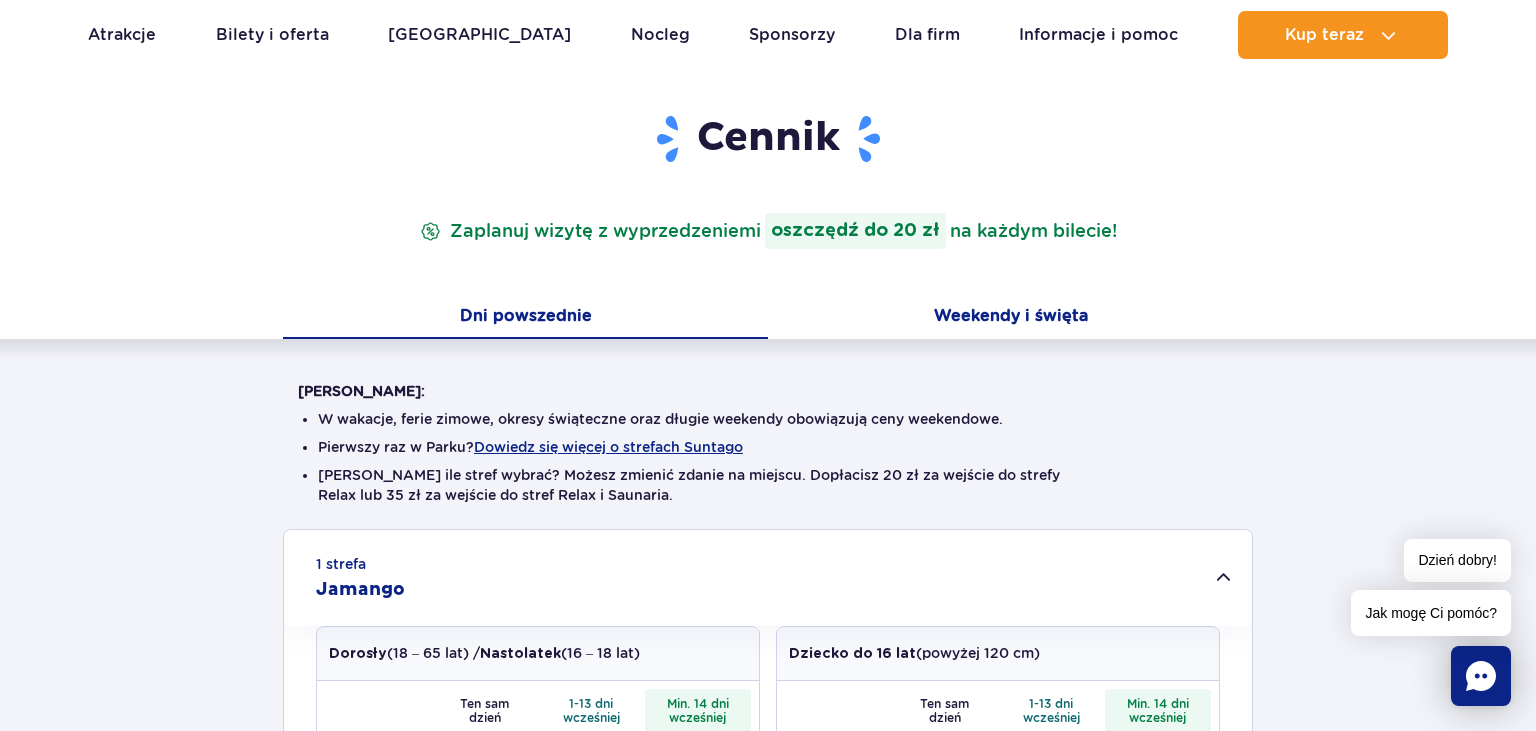 click on "Weekendy i święta" at bounding box center (1010, 318) 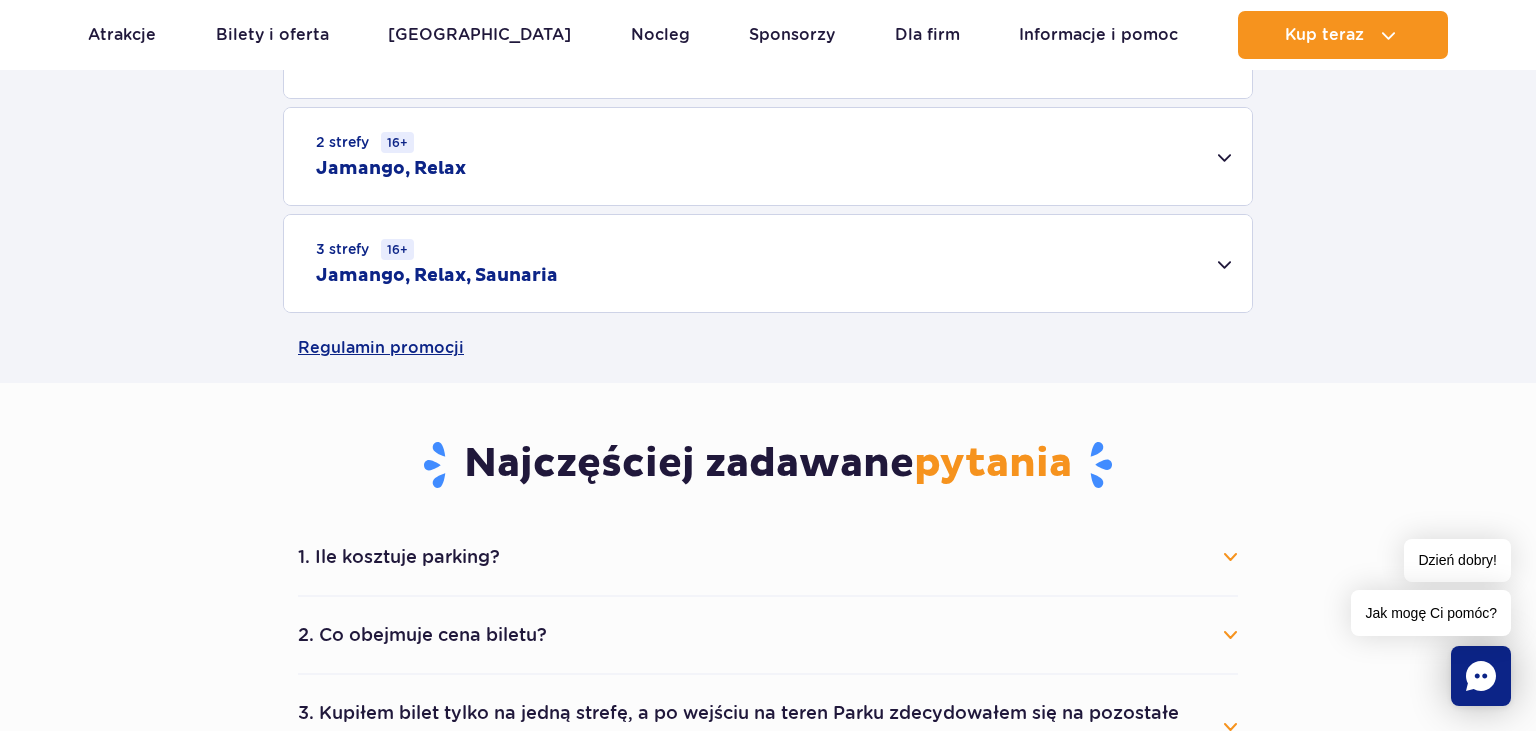 scroll, scrollTop: 528, scrollLeft: 0, axis: vertical 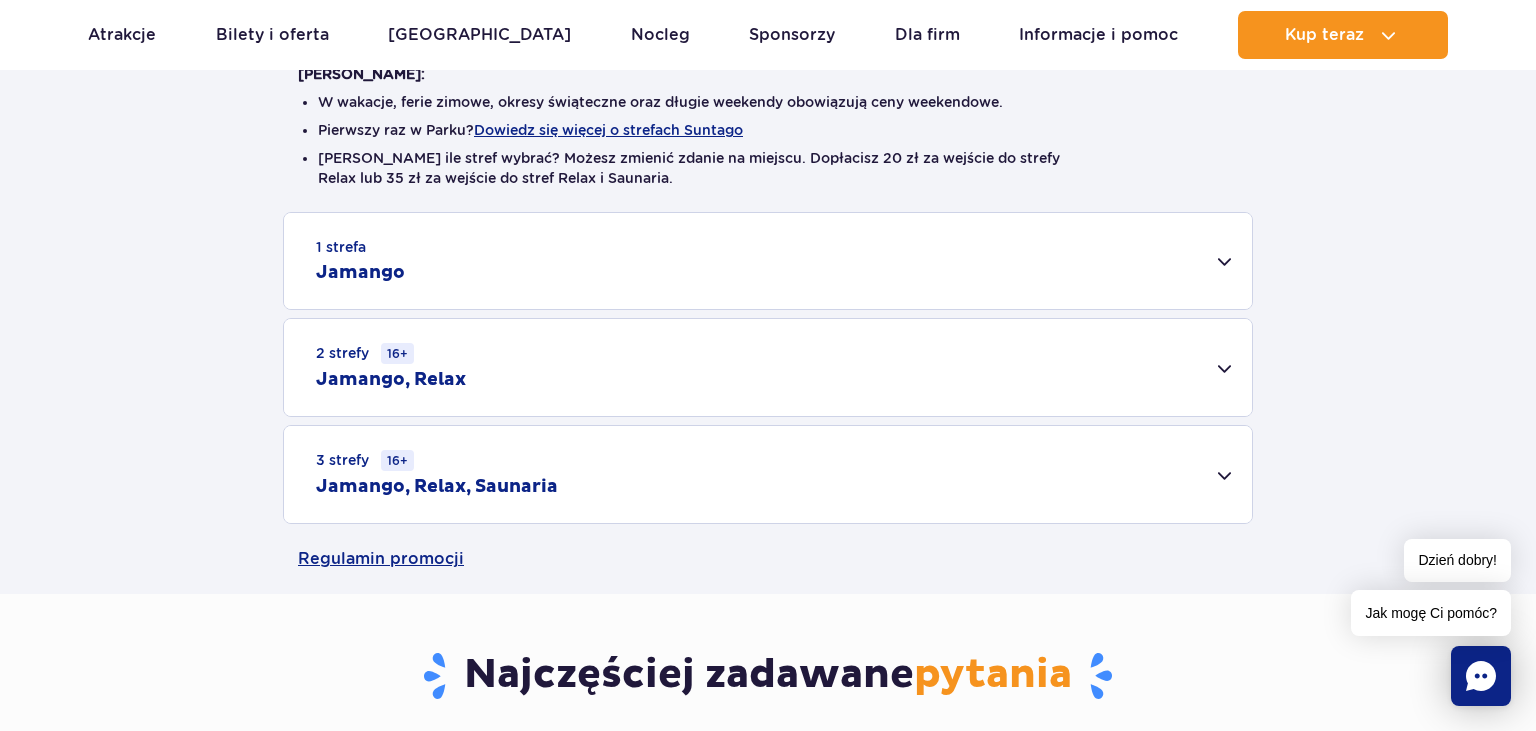 click on "1 strefa
Jamango" at bounding box center (768, 261) 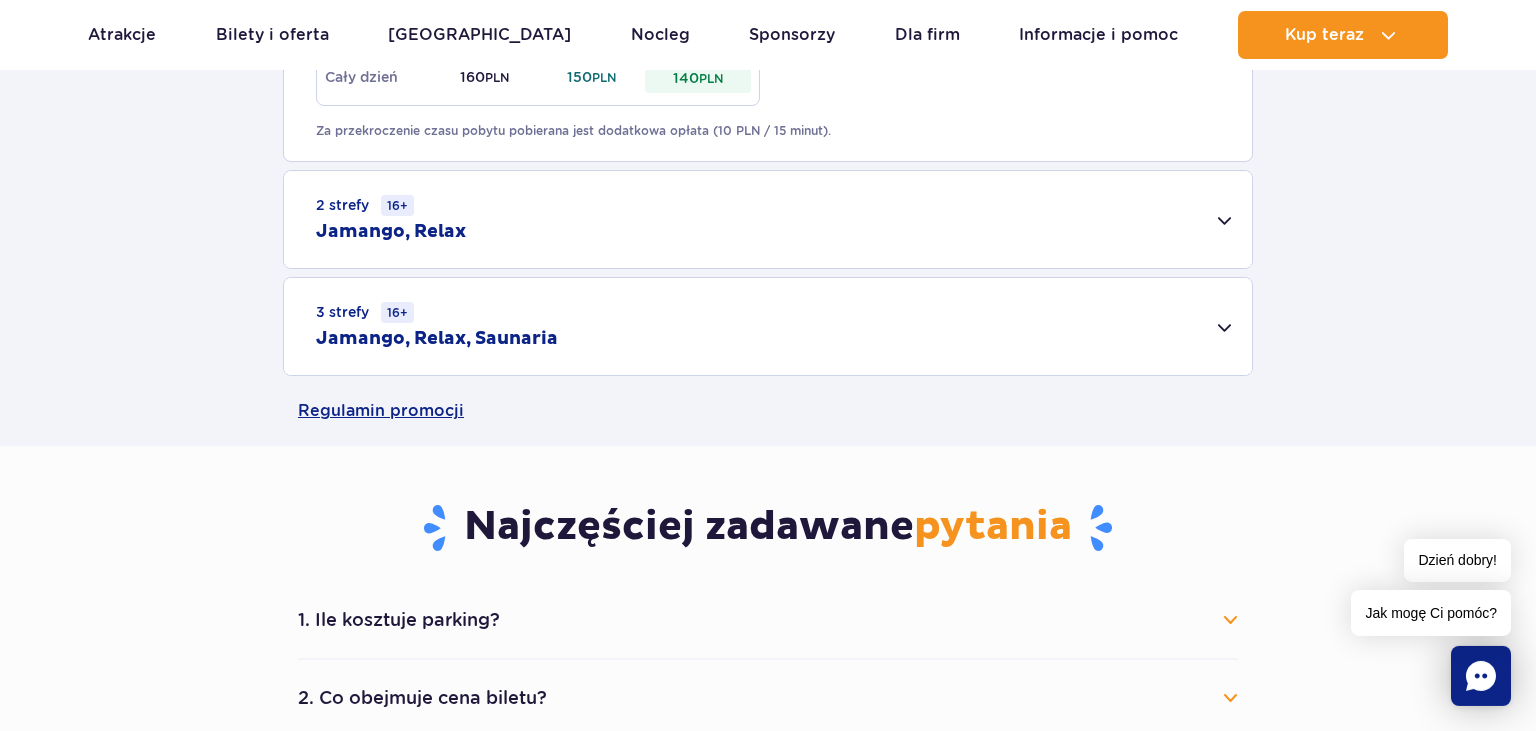 scroll, scrollTop: 1478, scrollLeft: 0, axis: vertical 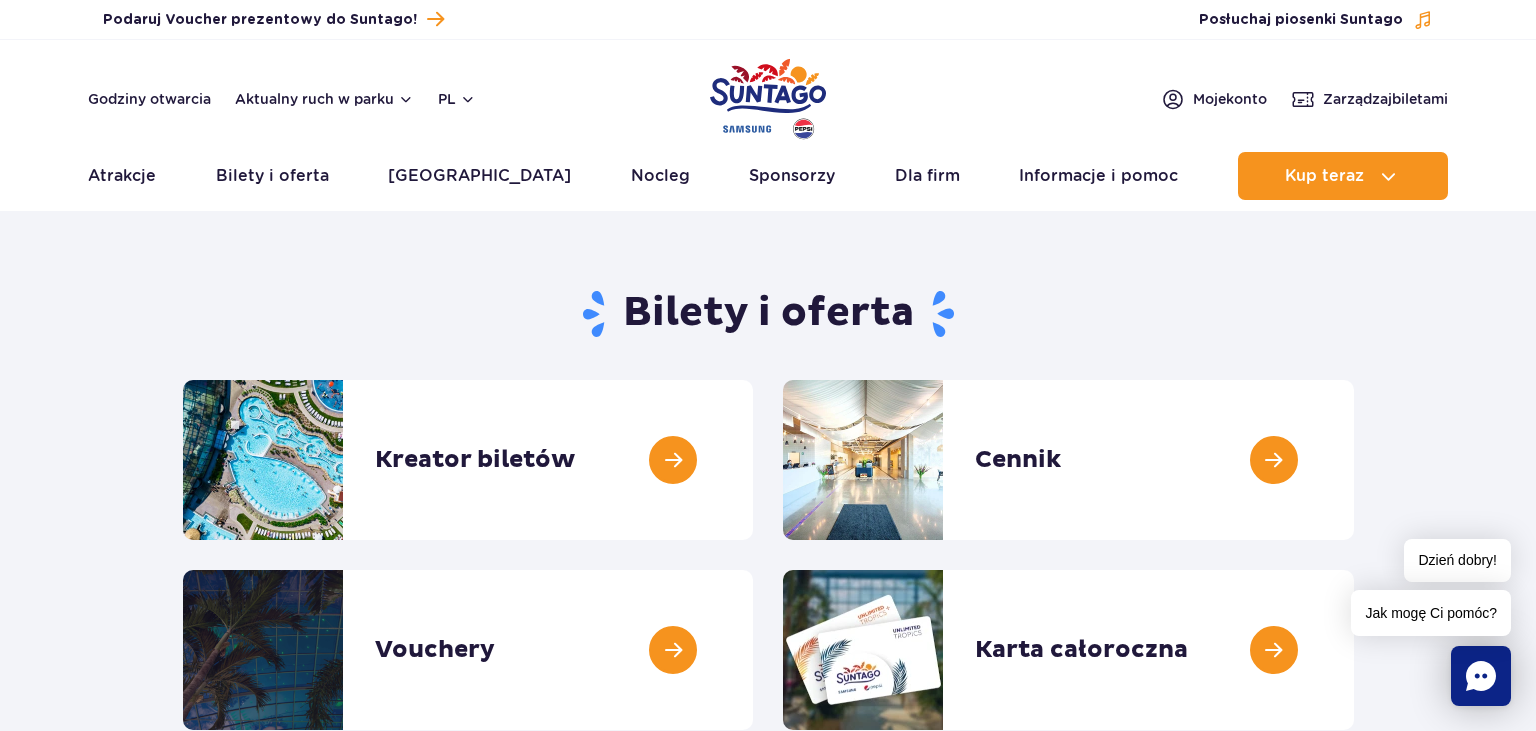 click at bounding box center [768, 99] 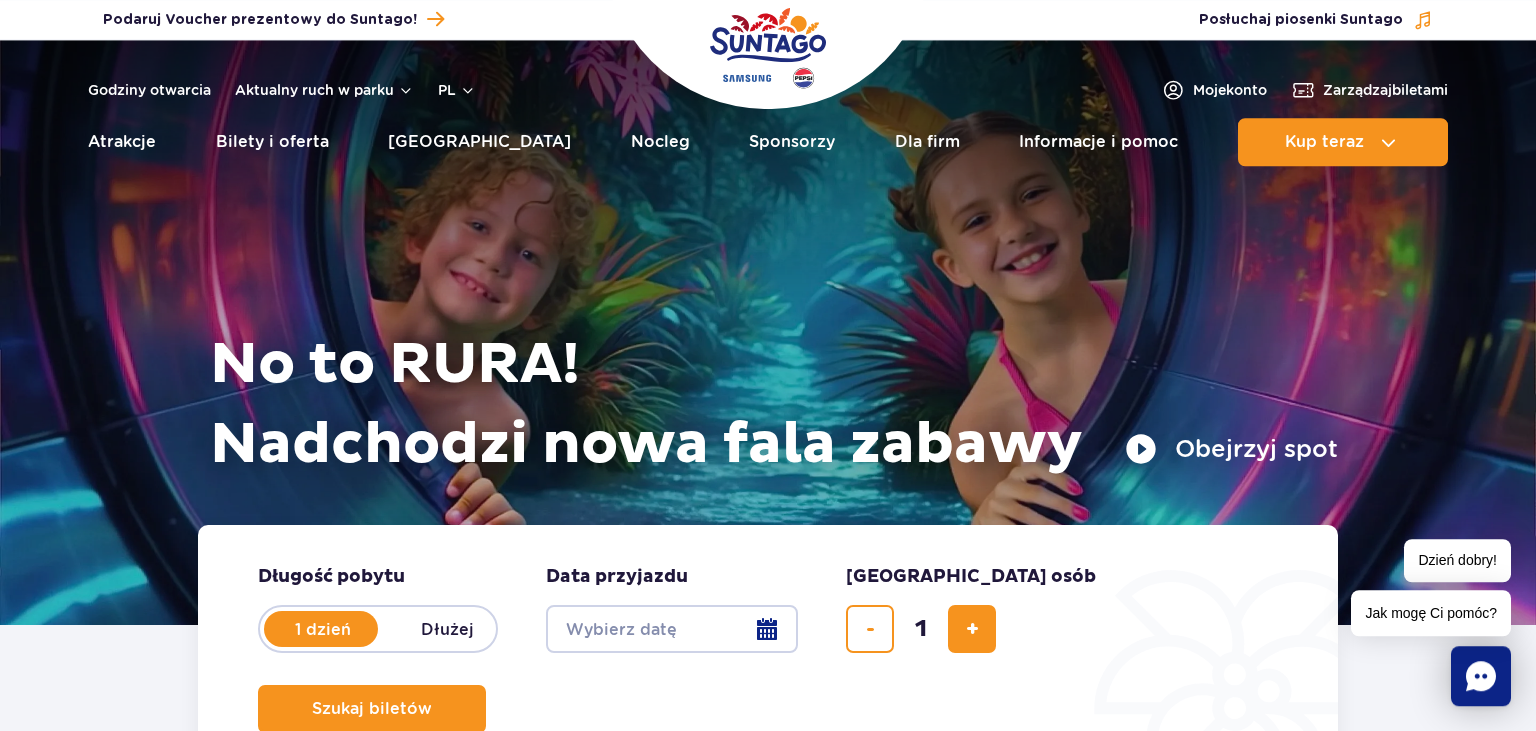 scroll, scrollTop: 0, scrollLeft: 0, axis: both 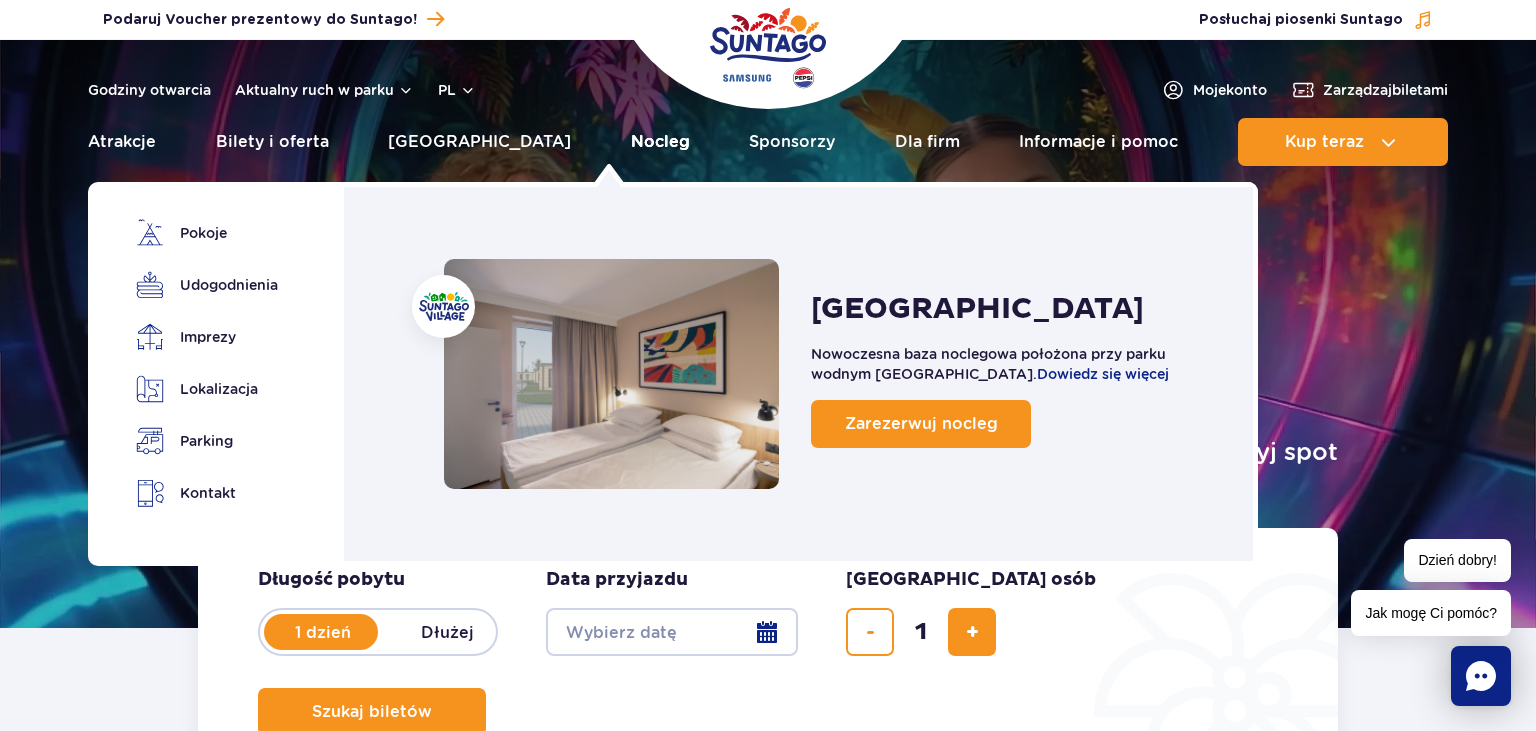 click on "Nocleg" at bounding box center [660, 142] 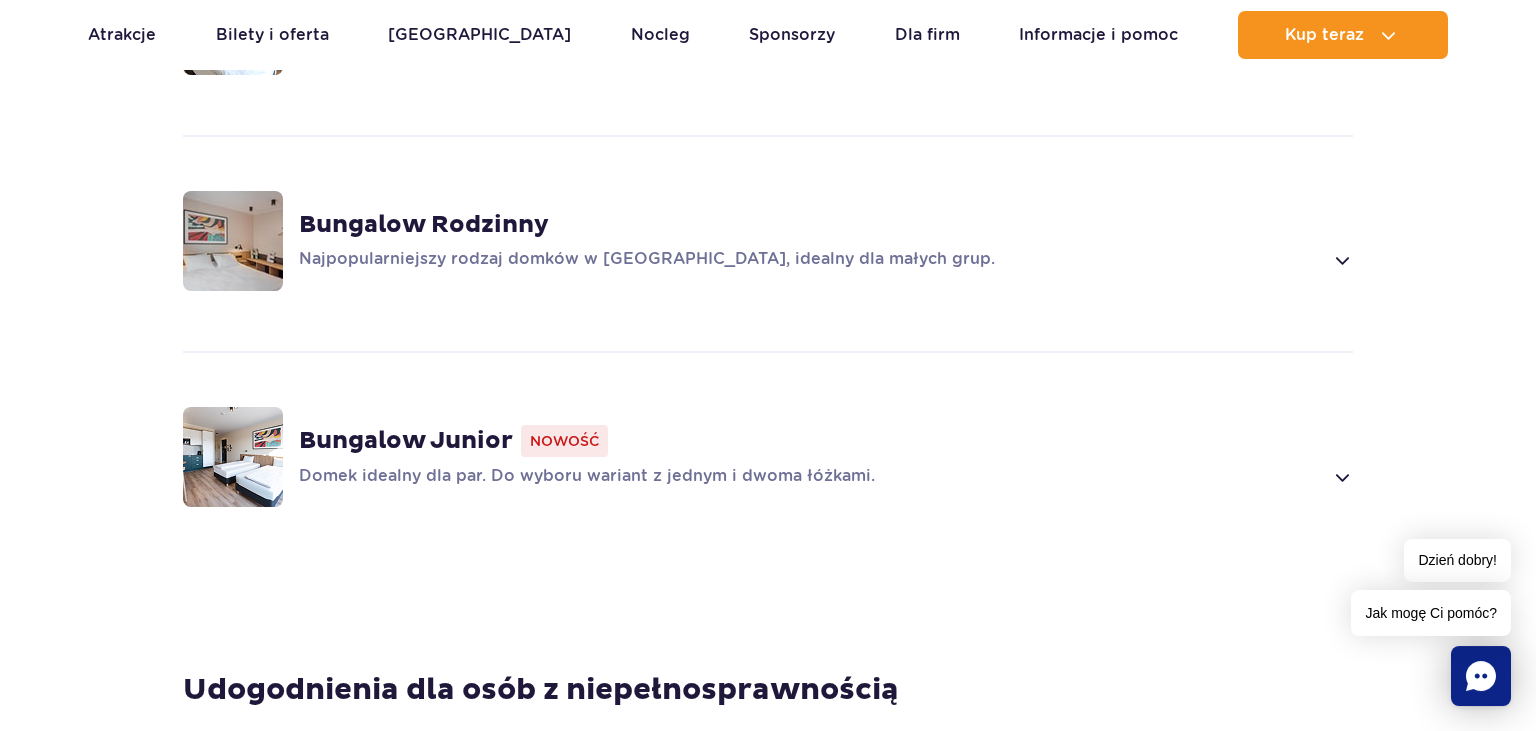 scroll, scrollTop: 1689, scrollLeft: 0, axis: vertical 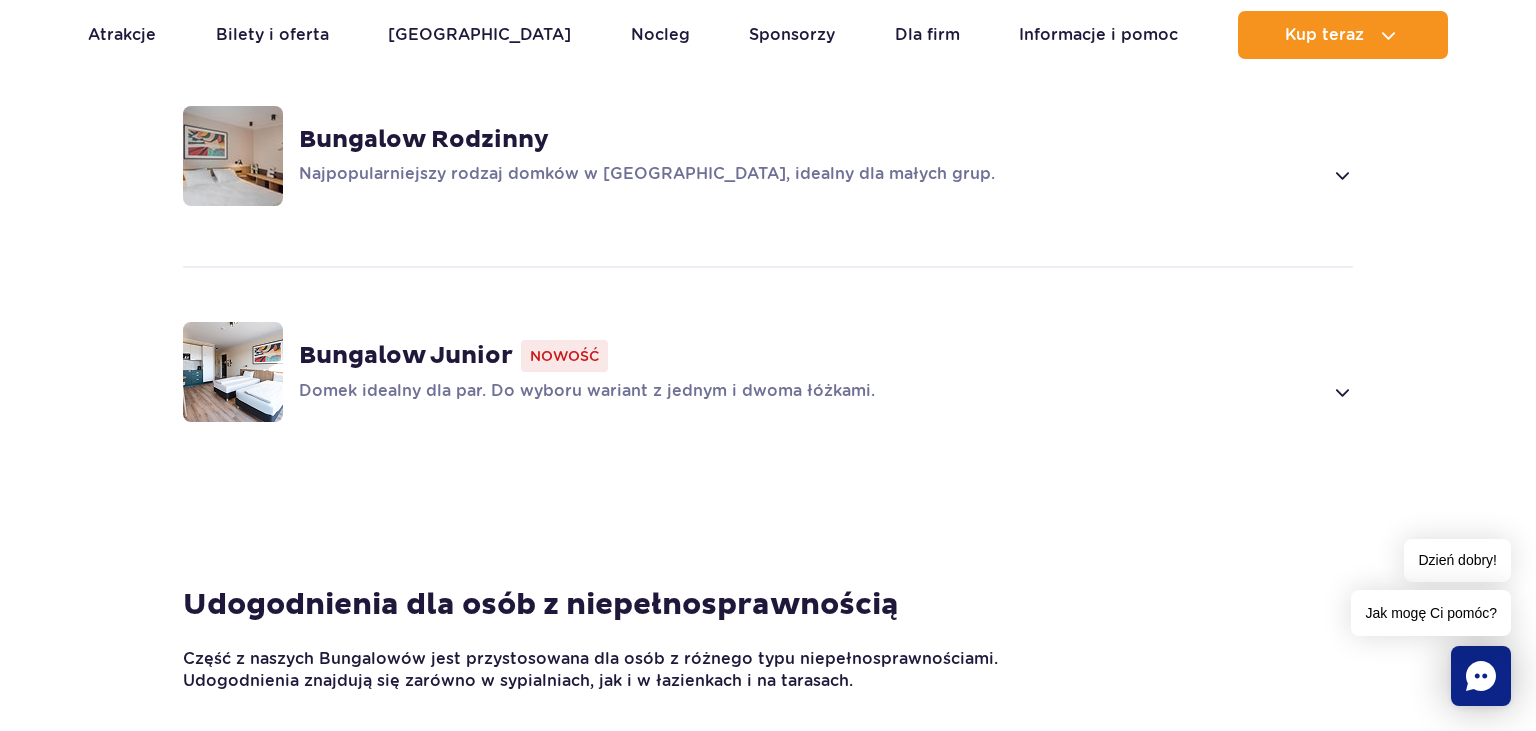 click at bounding box center [233, 372] 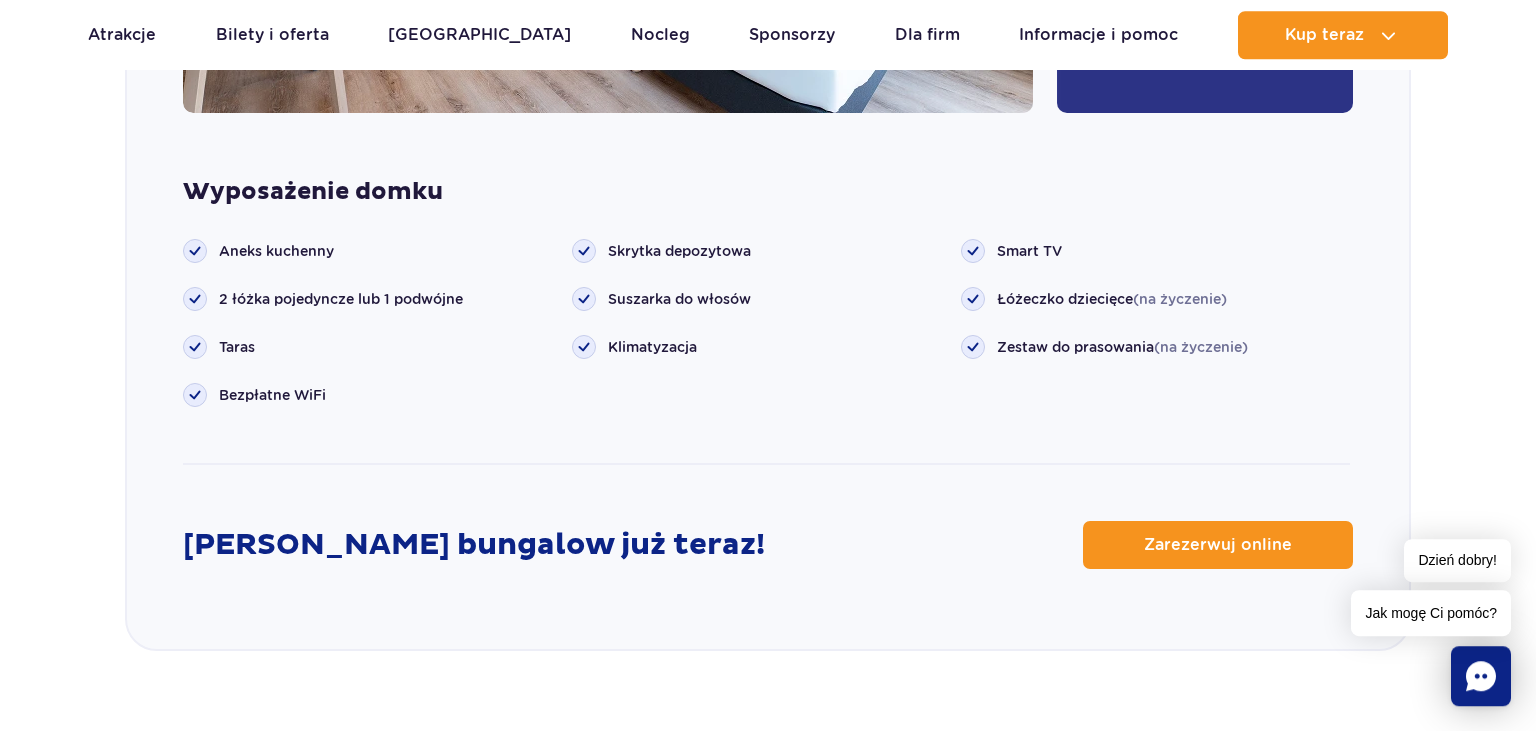 scroll, scrollTop: 2670, scrollLeft: 0, axis: vertical 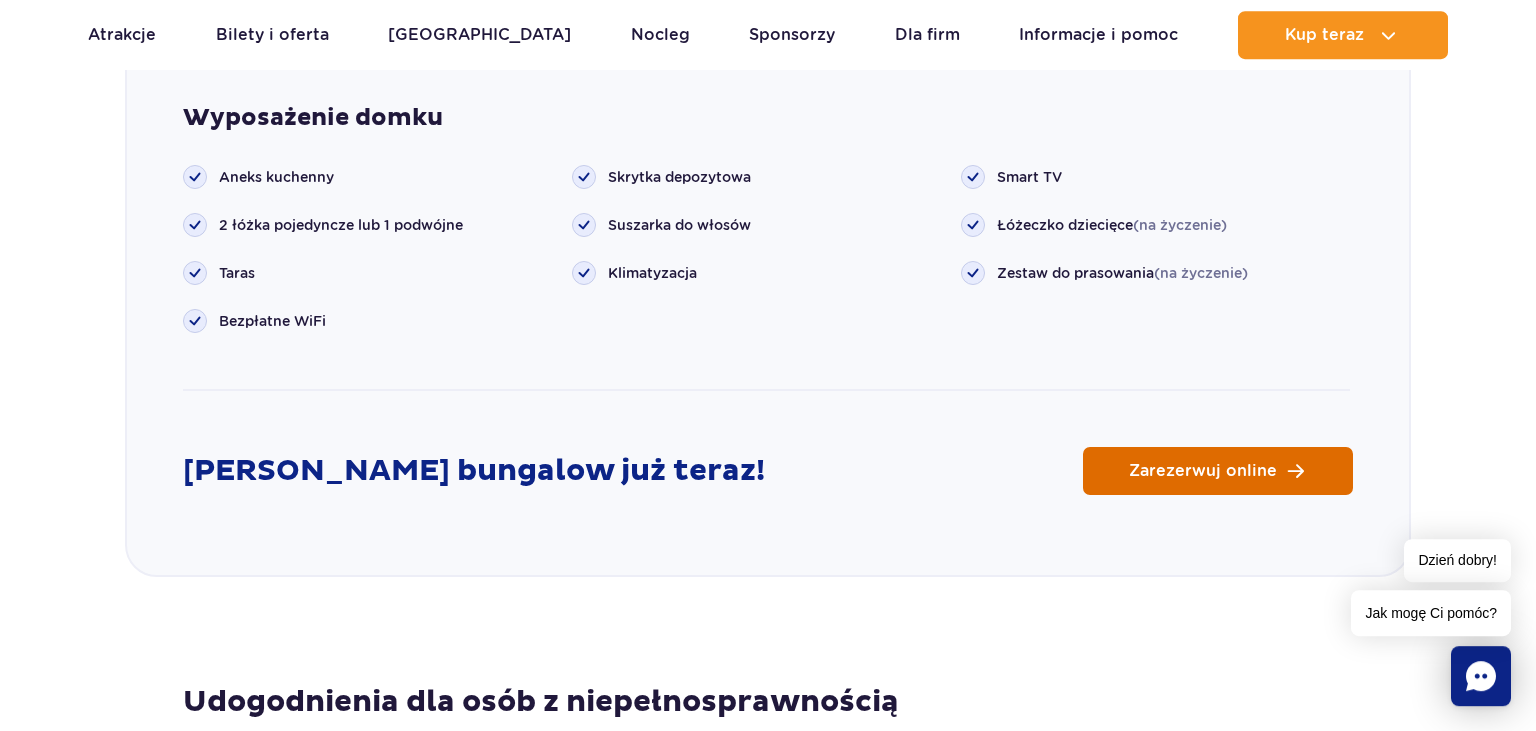 click on "Zarezerwuj online" at bounding box center [1203, 471] 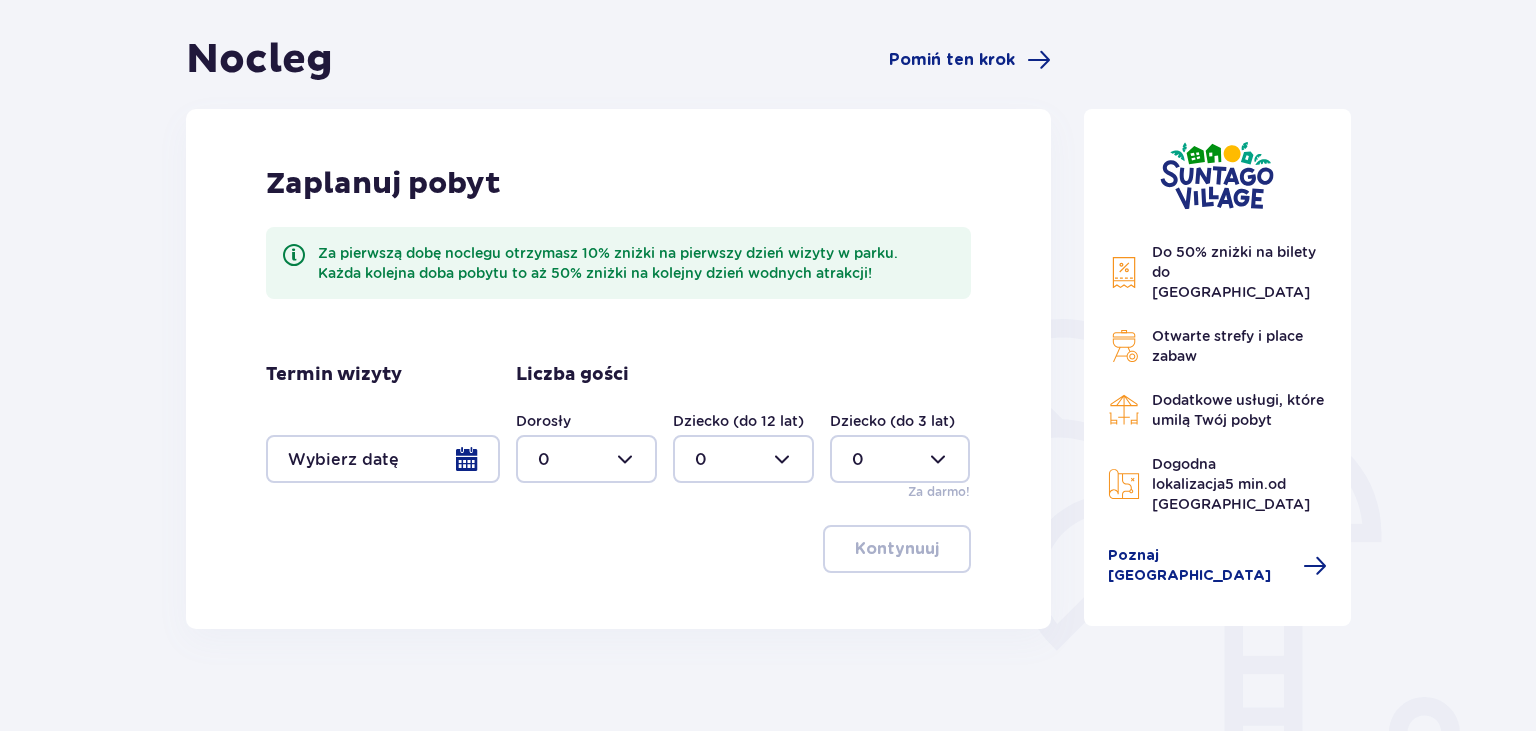 scroll, scrollTop: 211, scrollLeft: 0, axis: vertical 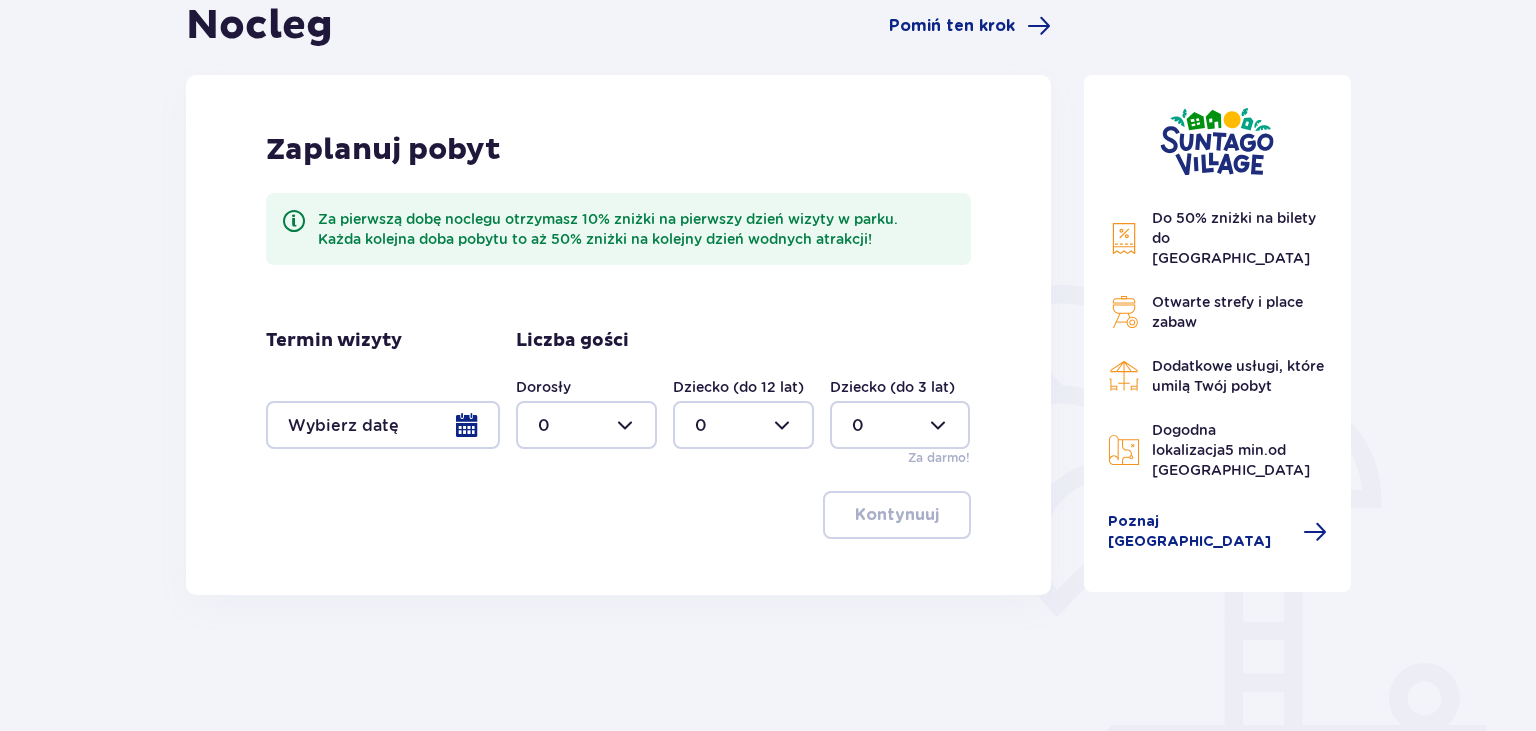 click at bounding box center [383, 425] 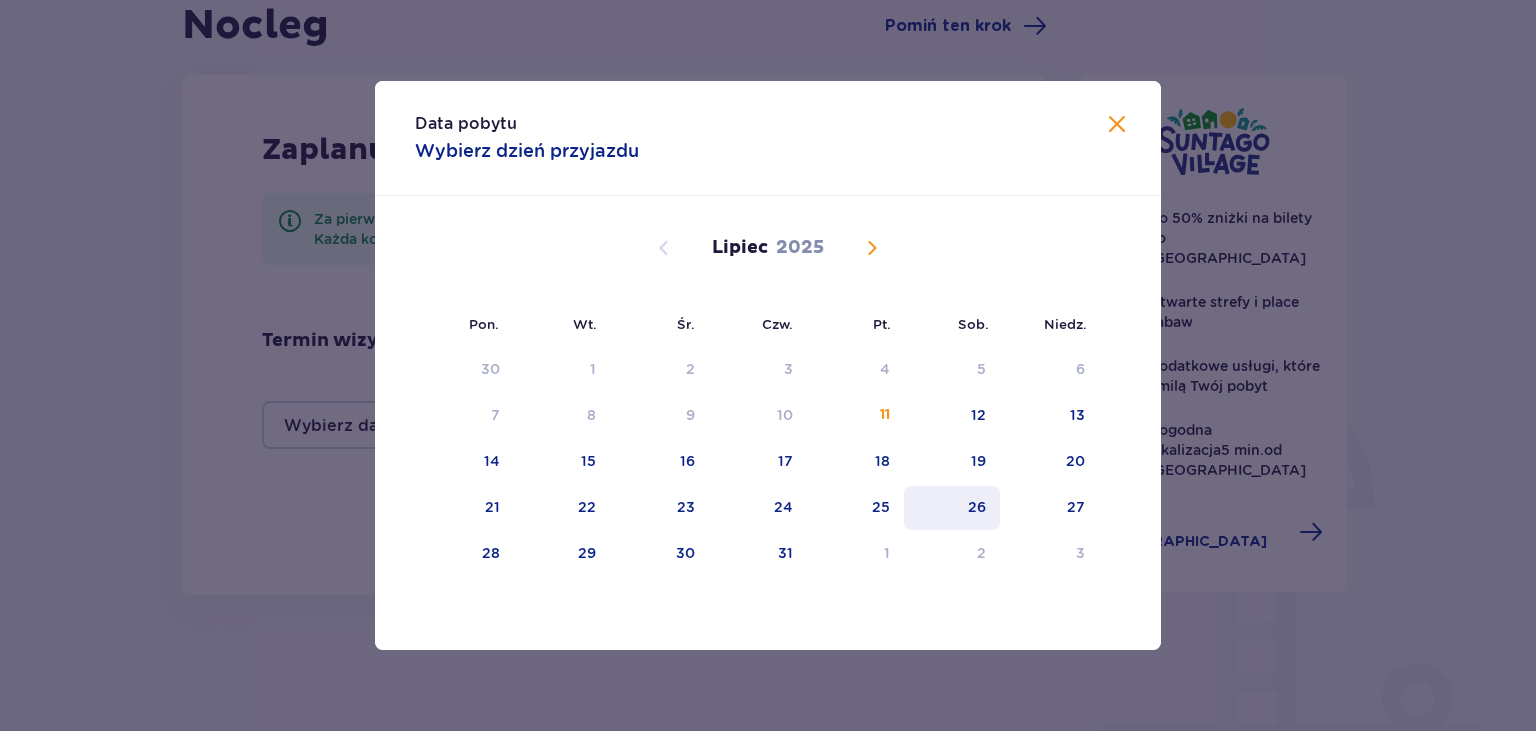 click on "26" at bounding box center [977, 507] 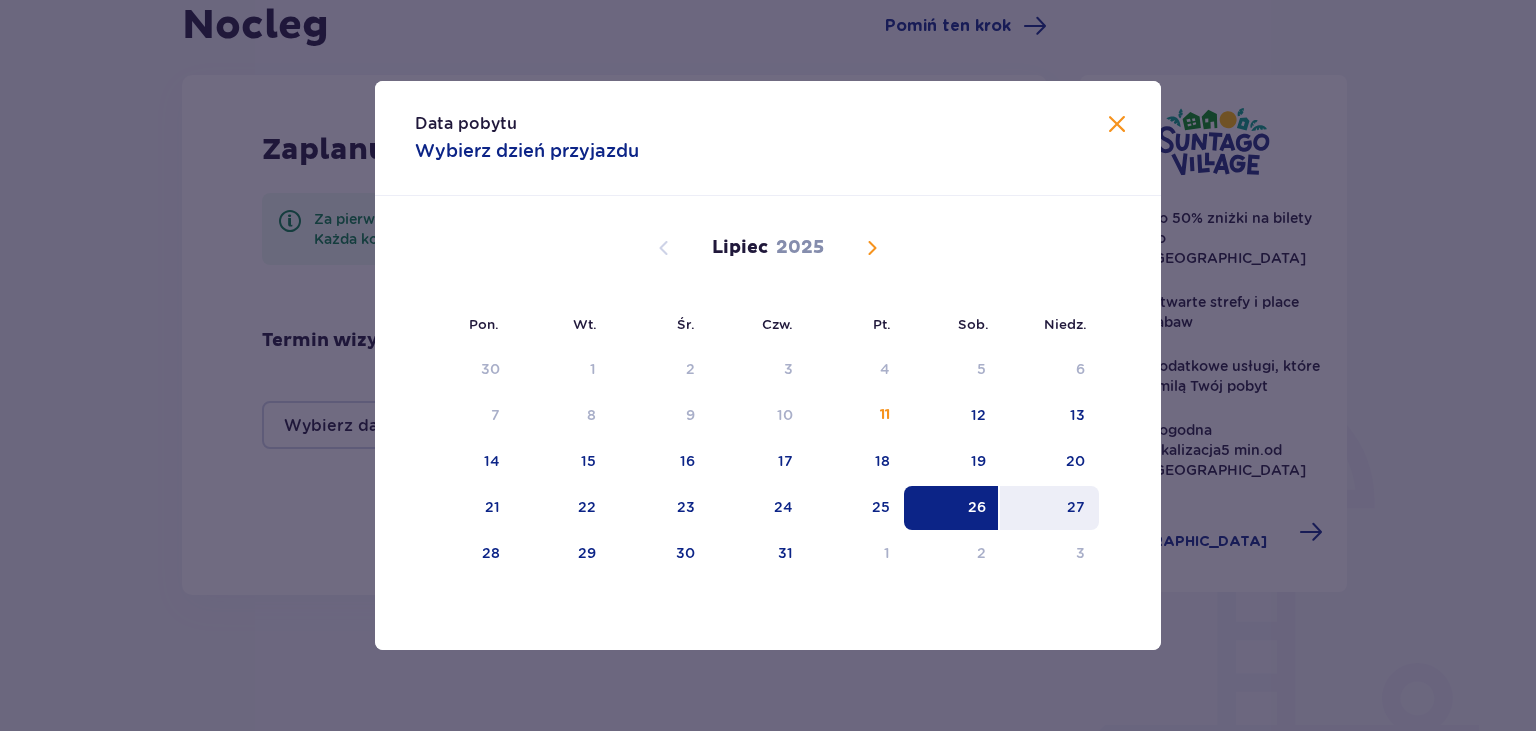 click on "27" at bounding box center [1076, 507] 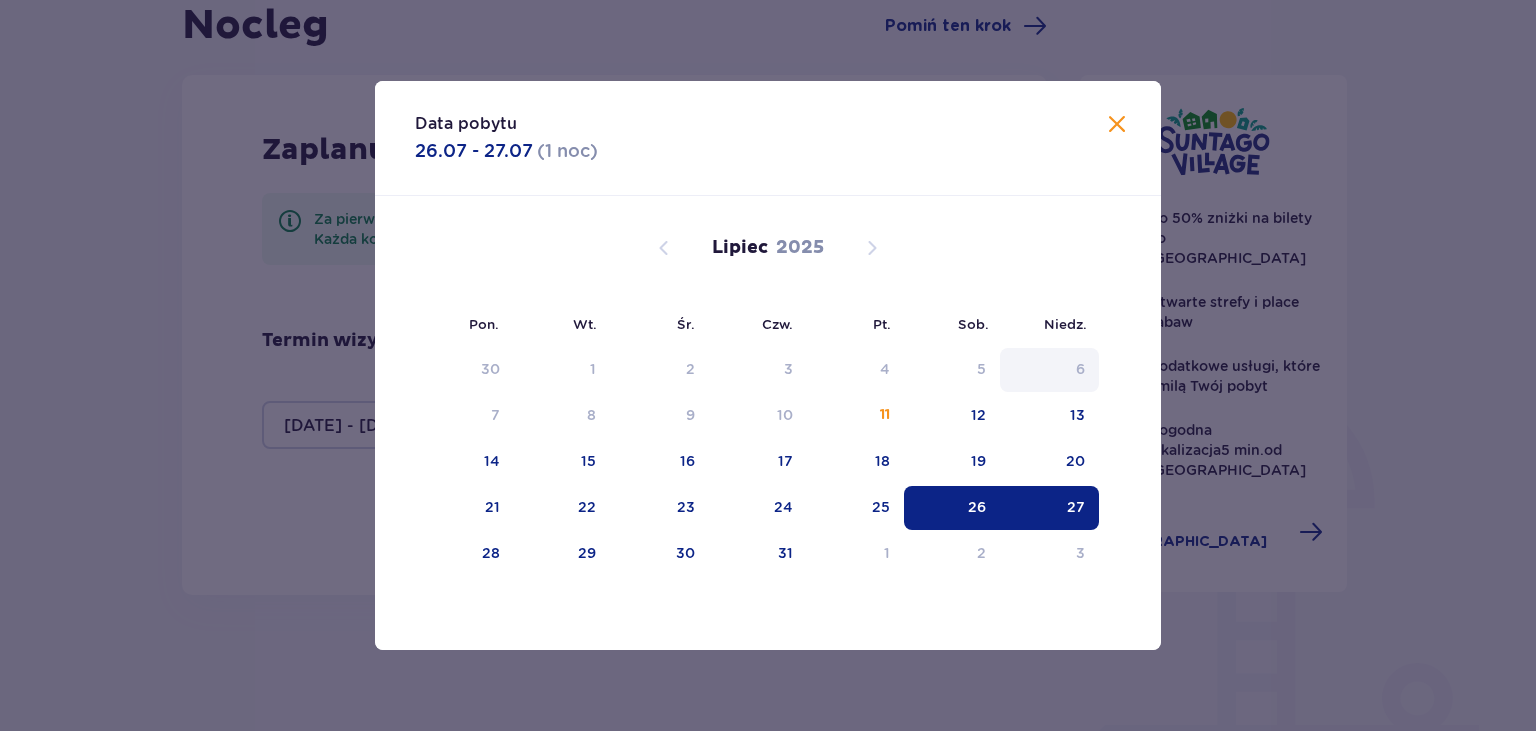 type on "[DATE] - [DATE]" 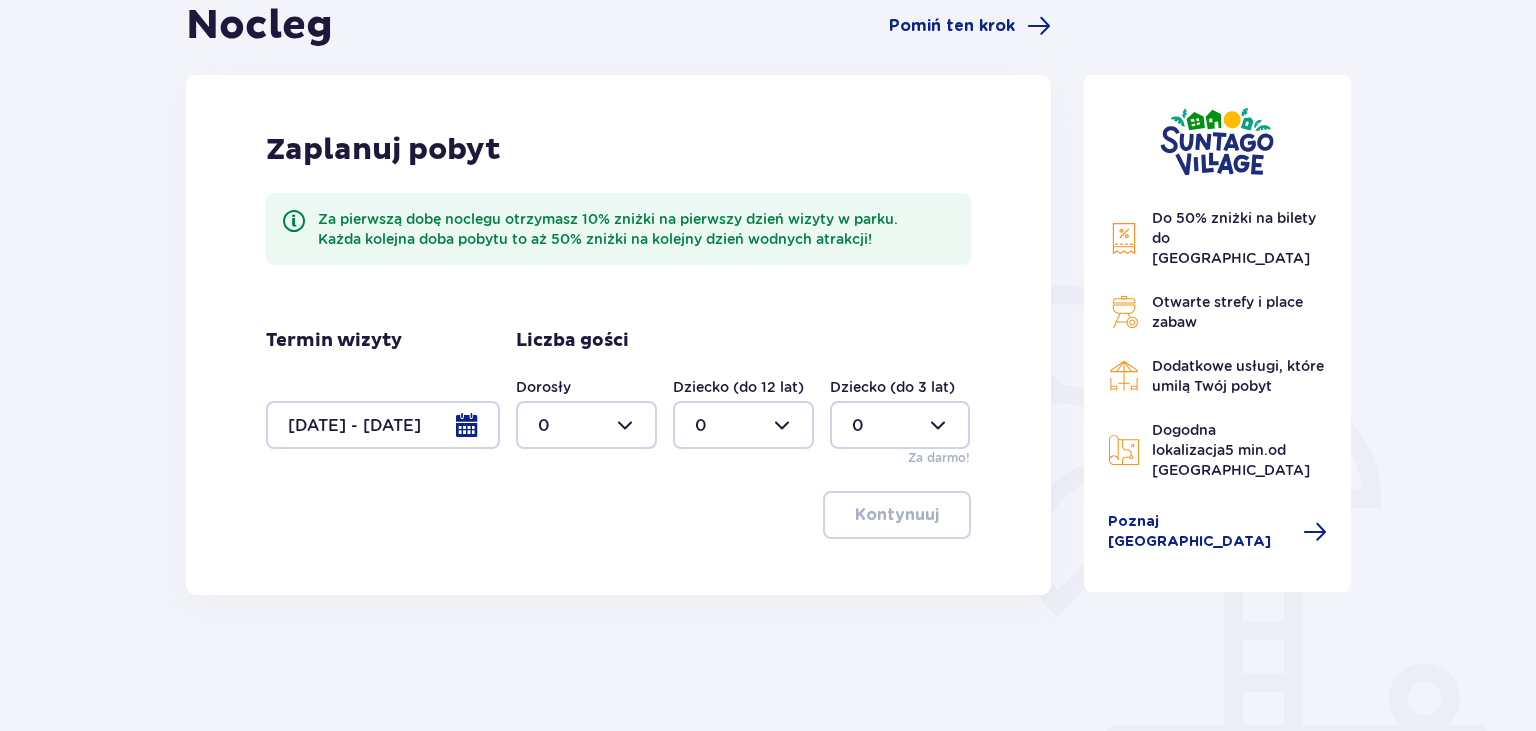 click at bounding box center (586, 425) 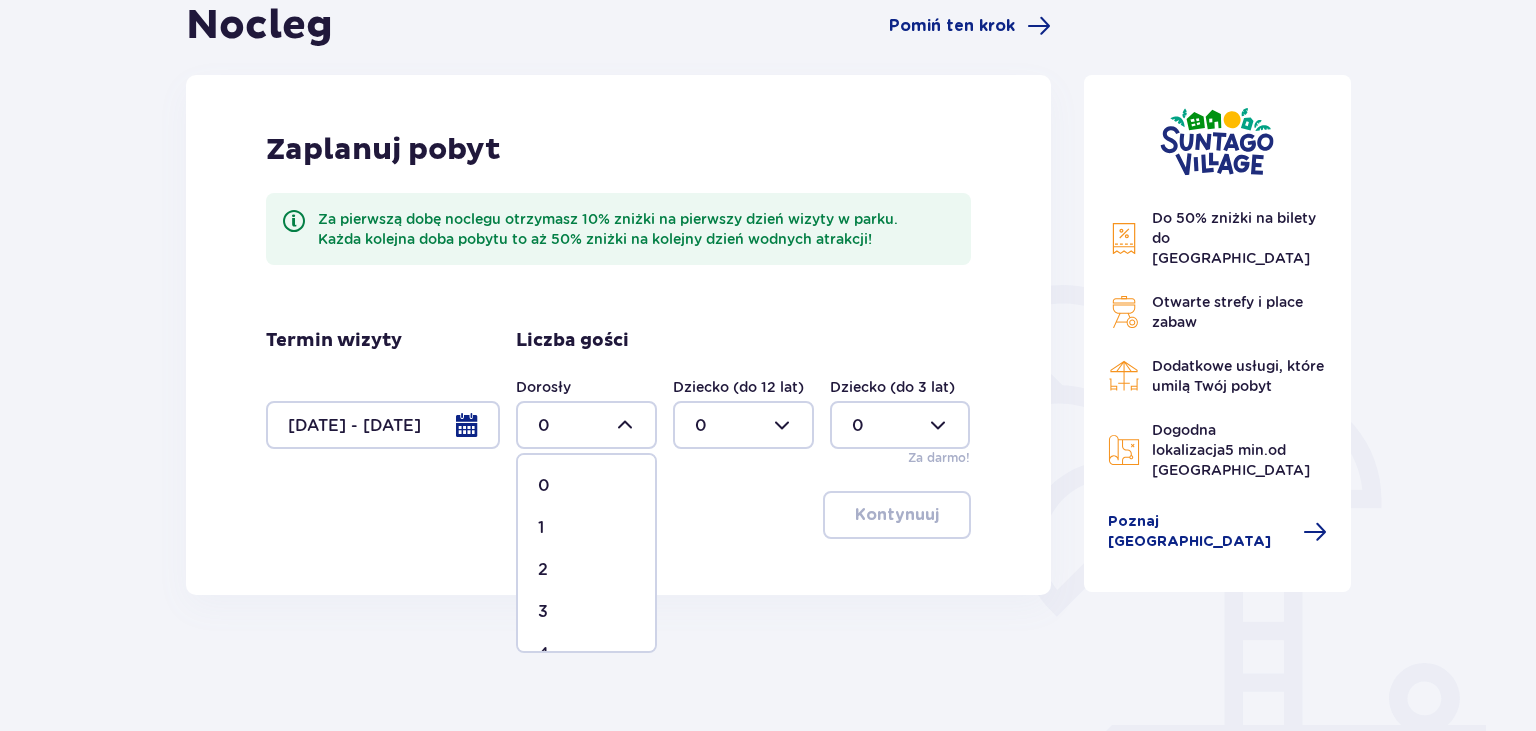 click on "2" at bounding box center (586, 570) 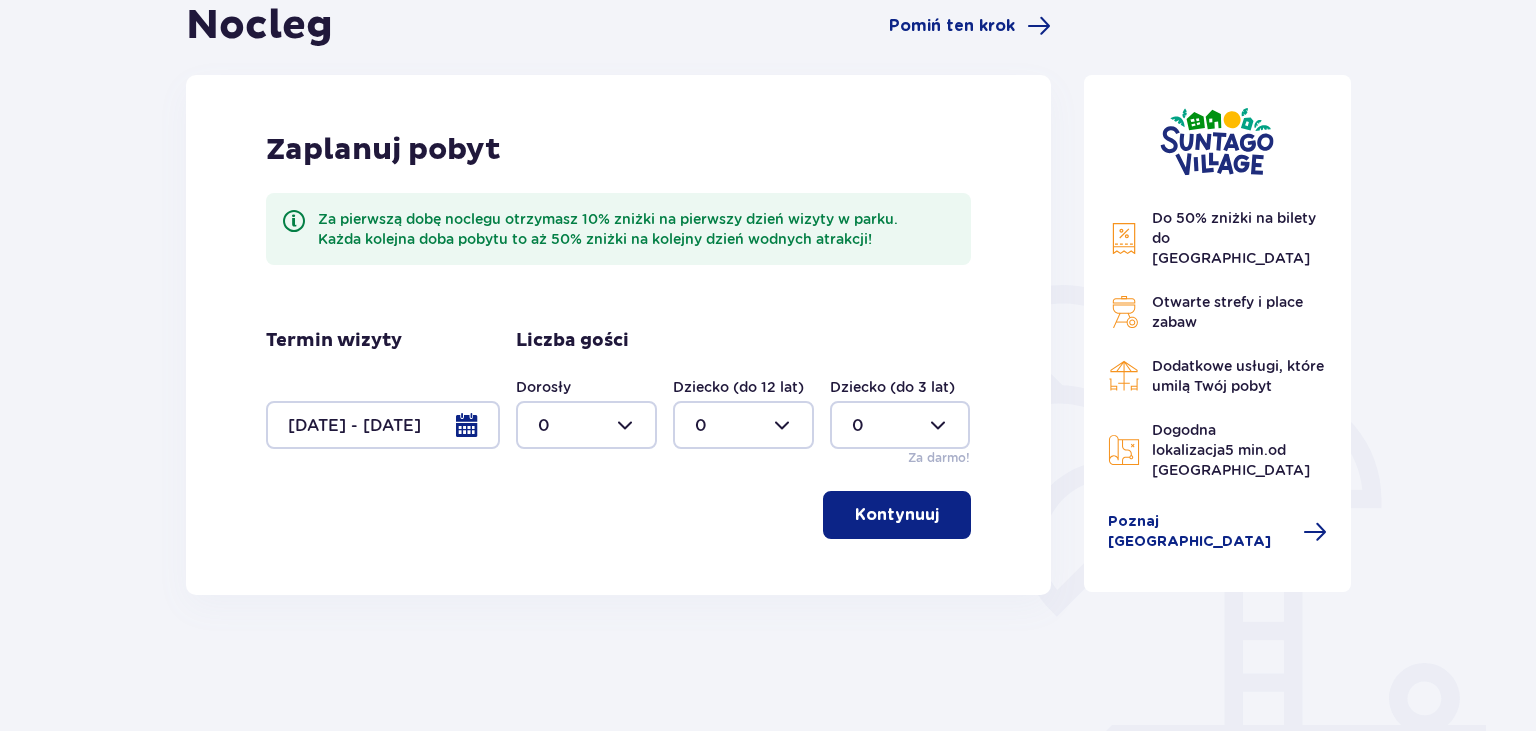 type on "2" 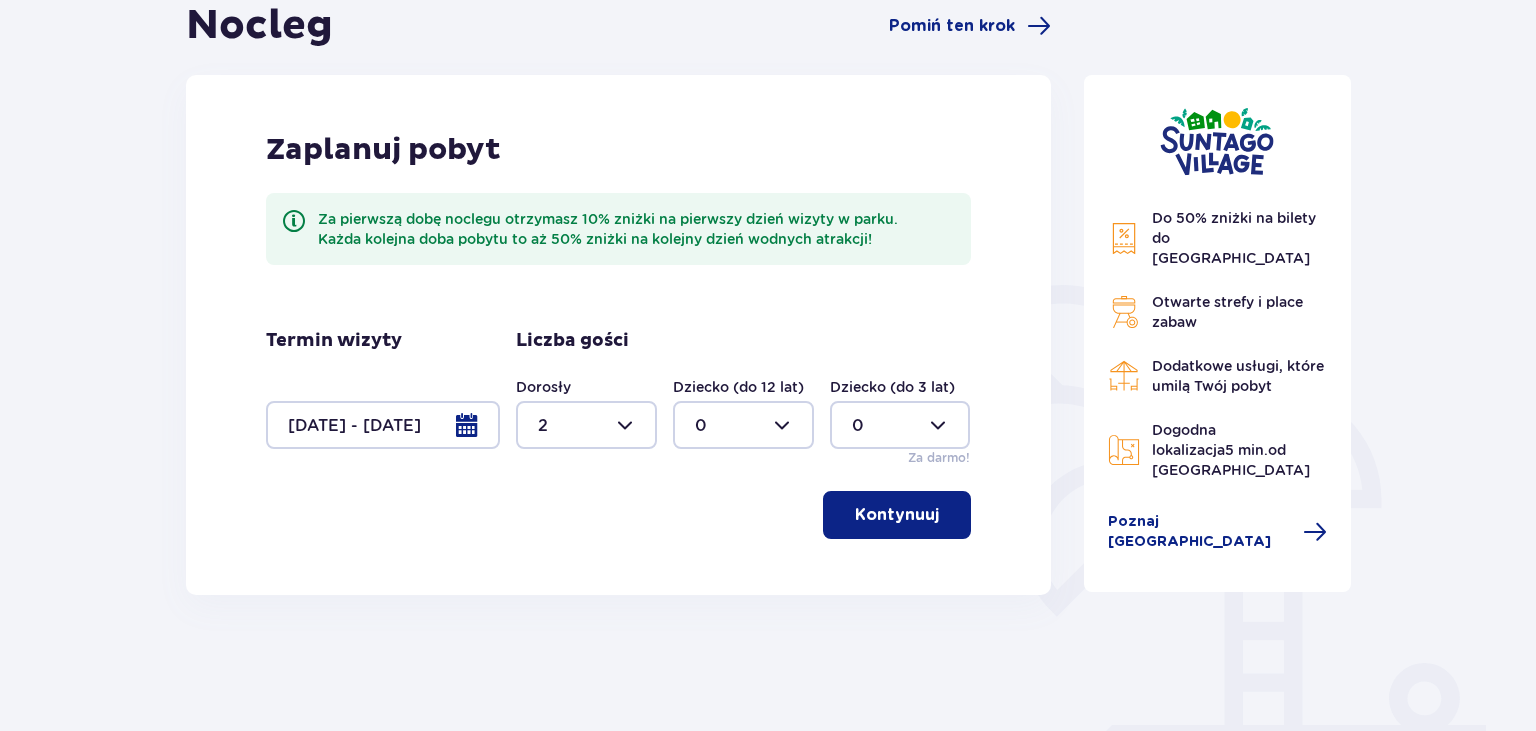 click at bounding box center (743, 425) 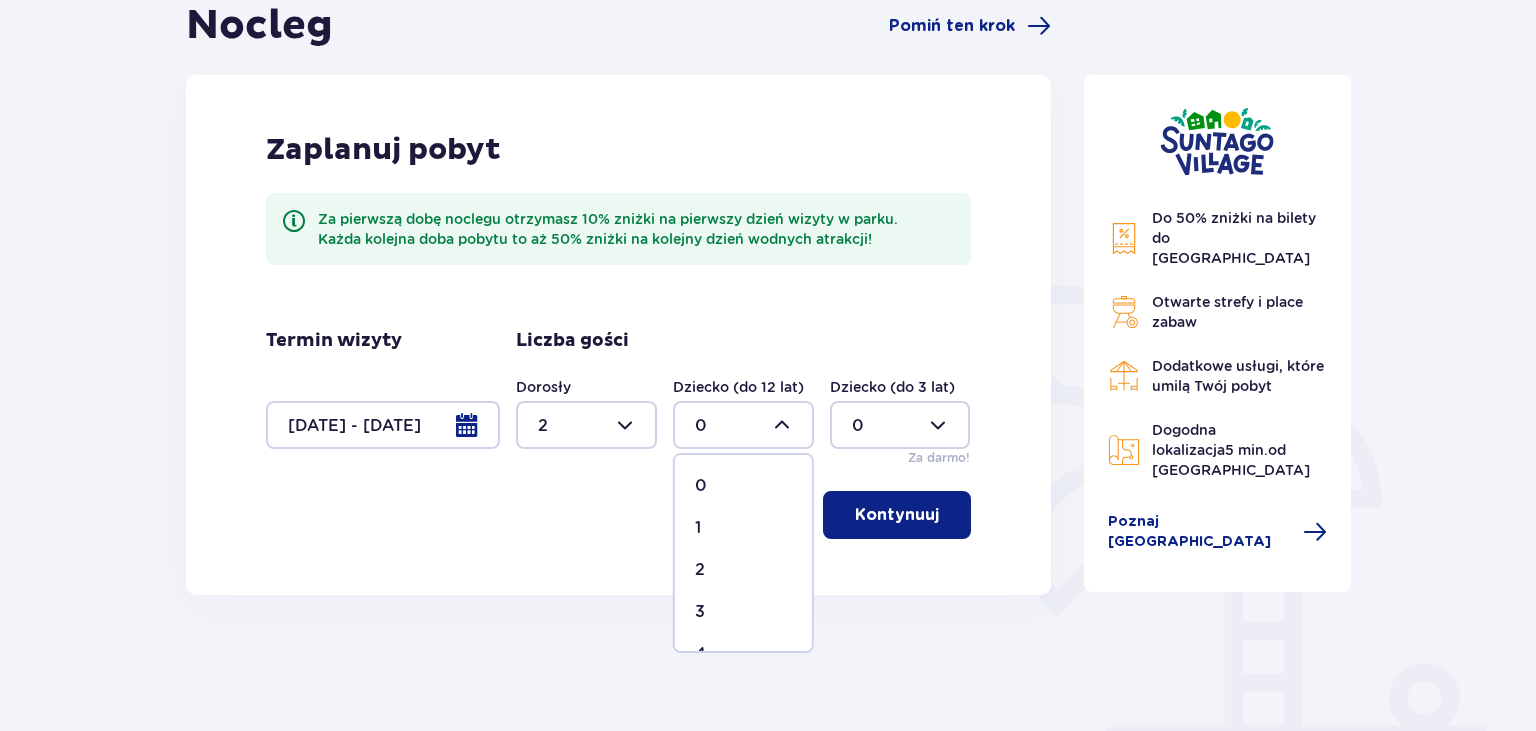 click on "2" at bounding box center (743, 570) 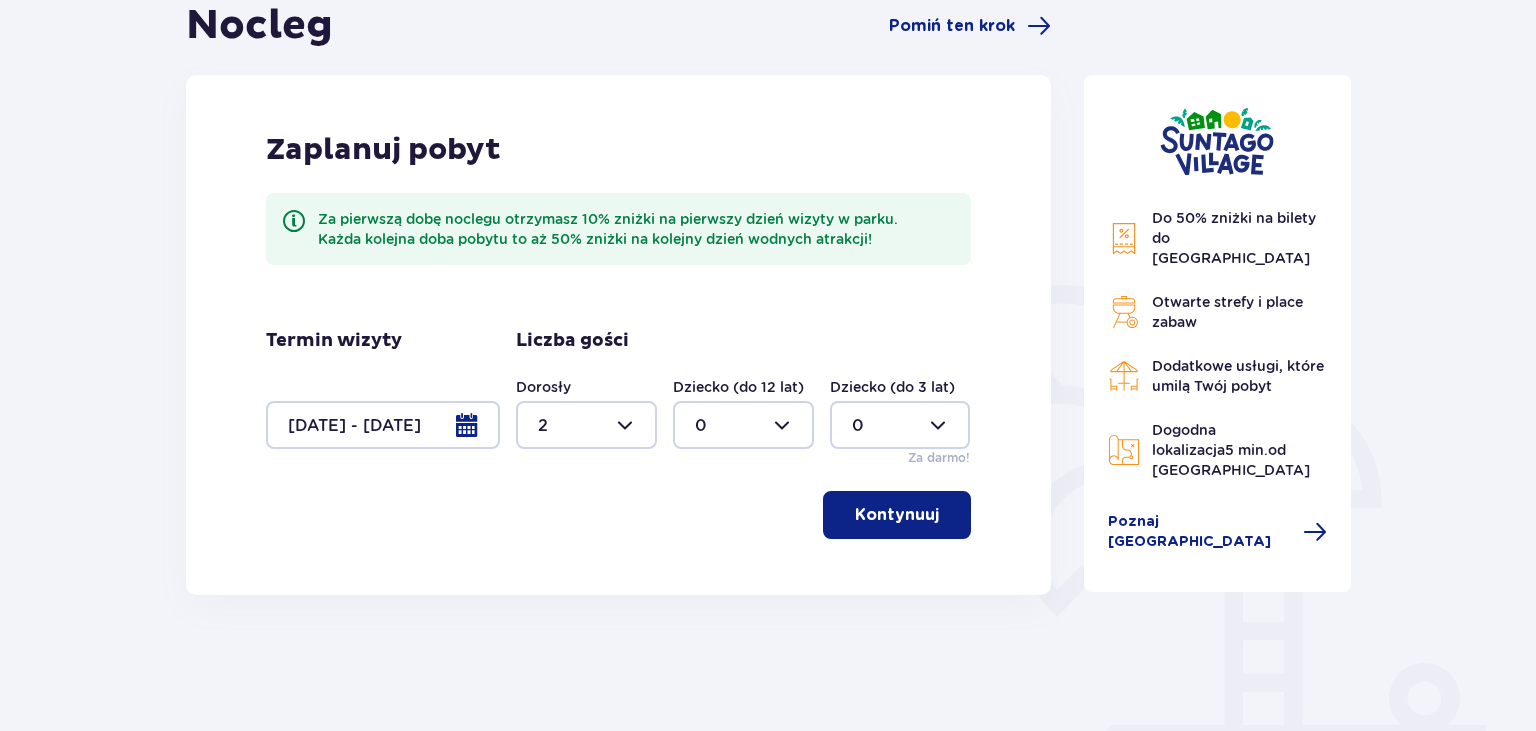 type on "2" 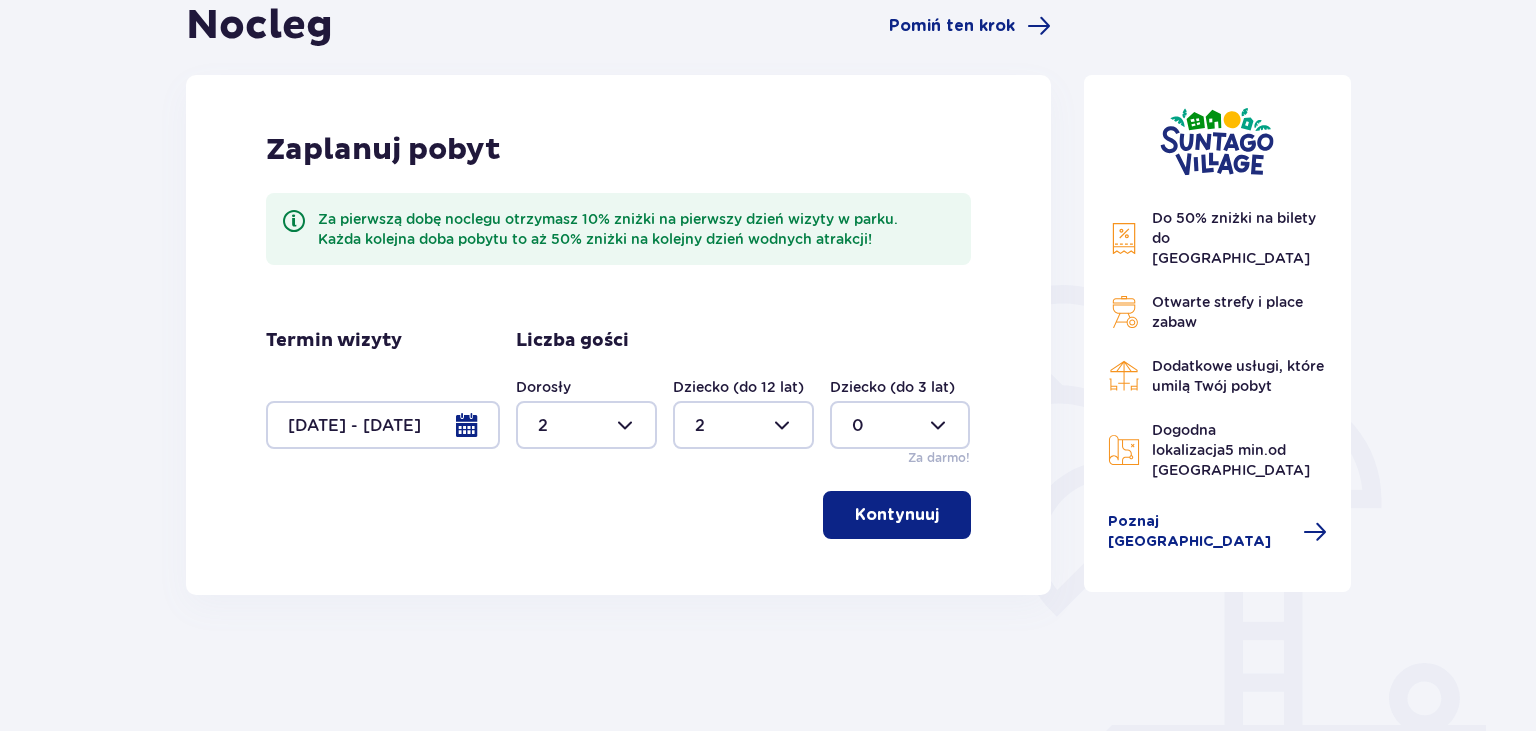 click on "Kontynuuj" at bounding box center (897, 515) 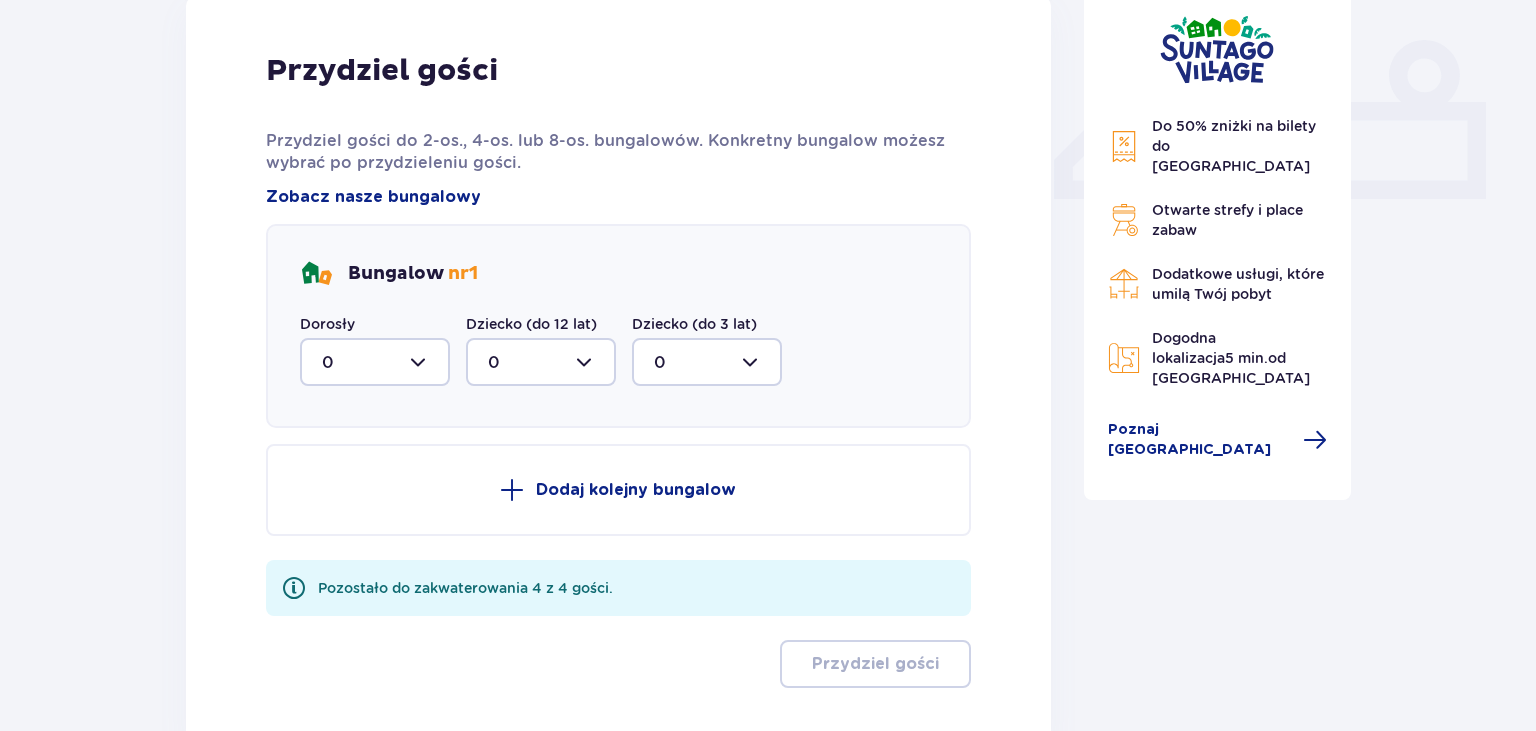 scroll, scrollTop: 754, scrollLeft: 0, axis: vertical 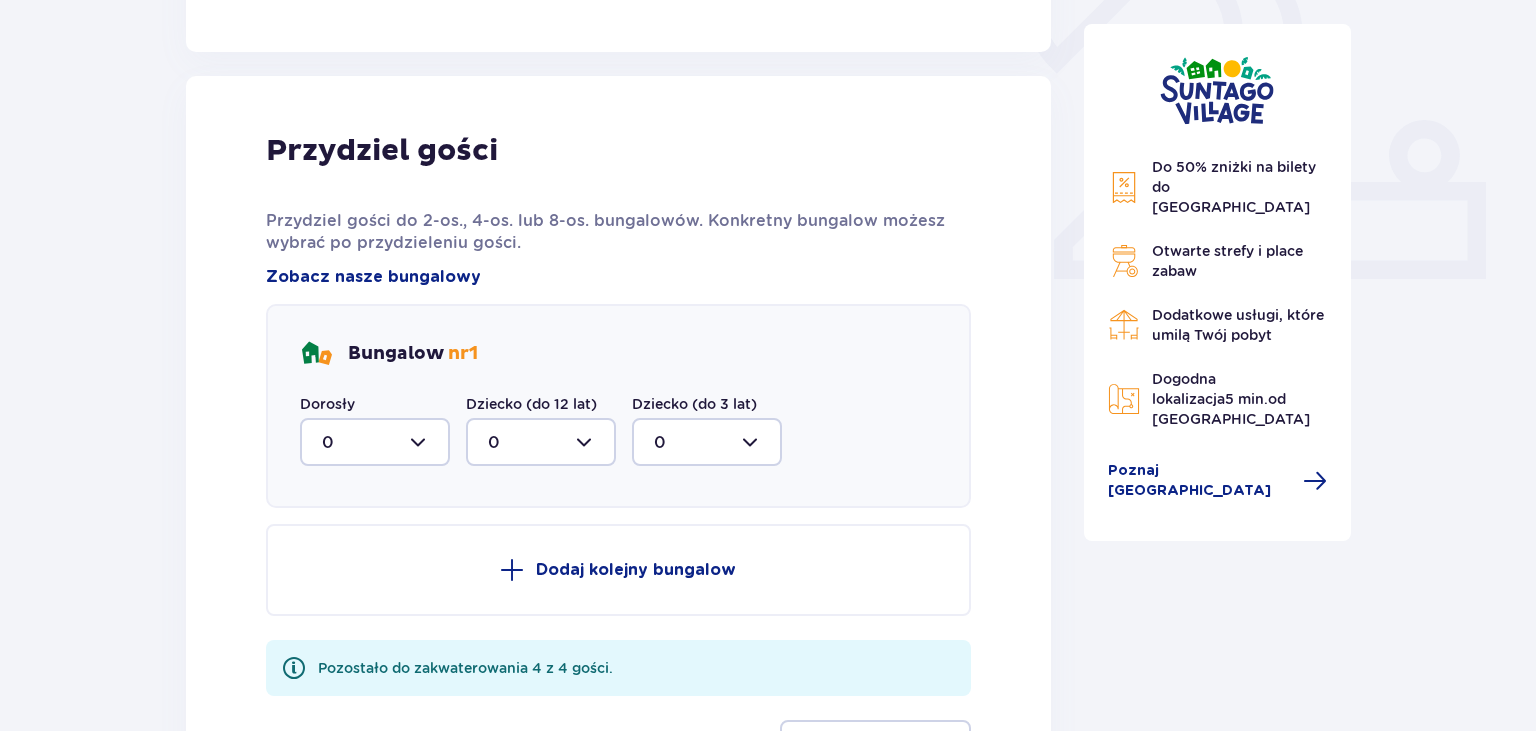 click at bounding box center [375, 442] 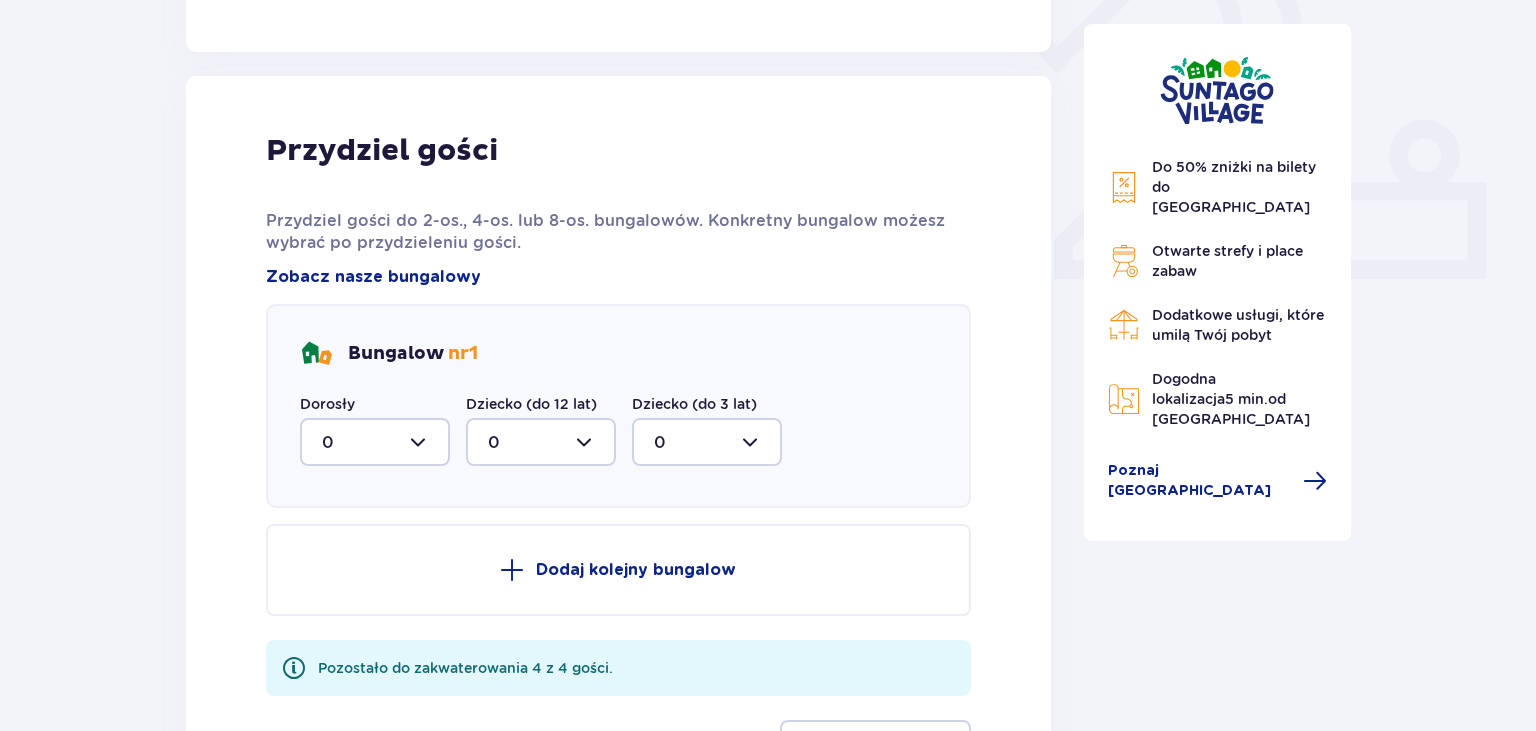 click on "Dodaj kolejny bungalow" at bounding box center (636, 570) 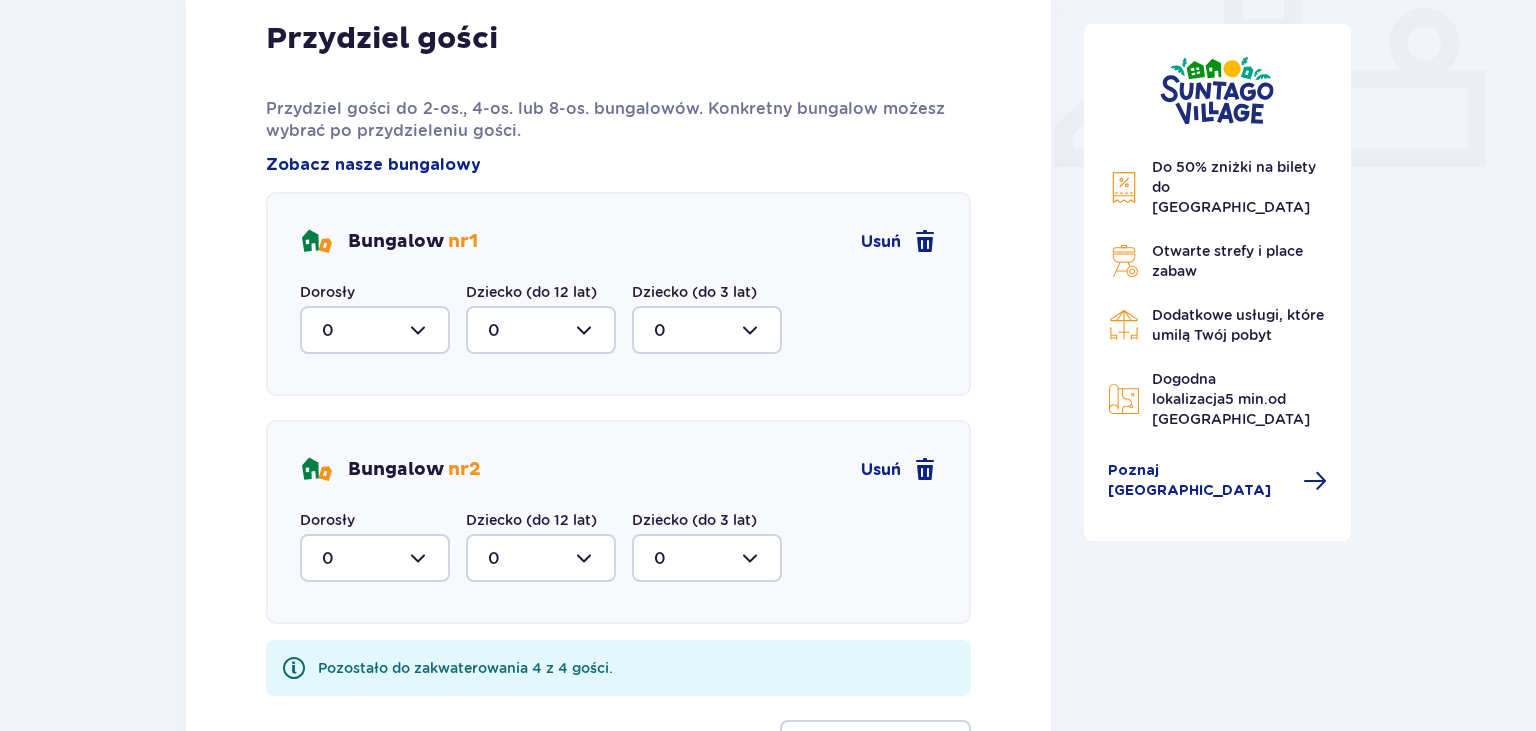 scroll, scrollTop: 965, scrollLeft: 0, axis: vertical 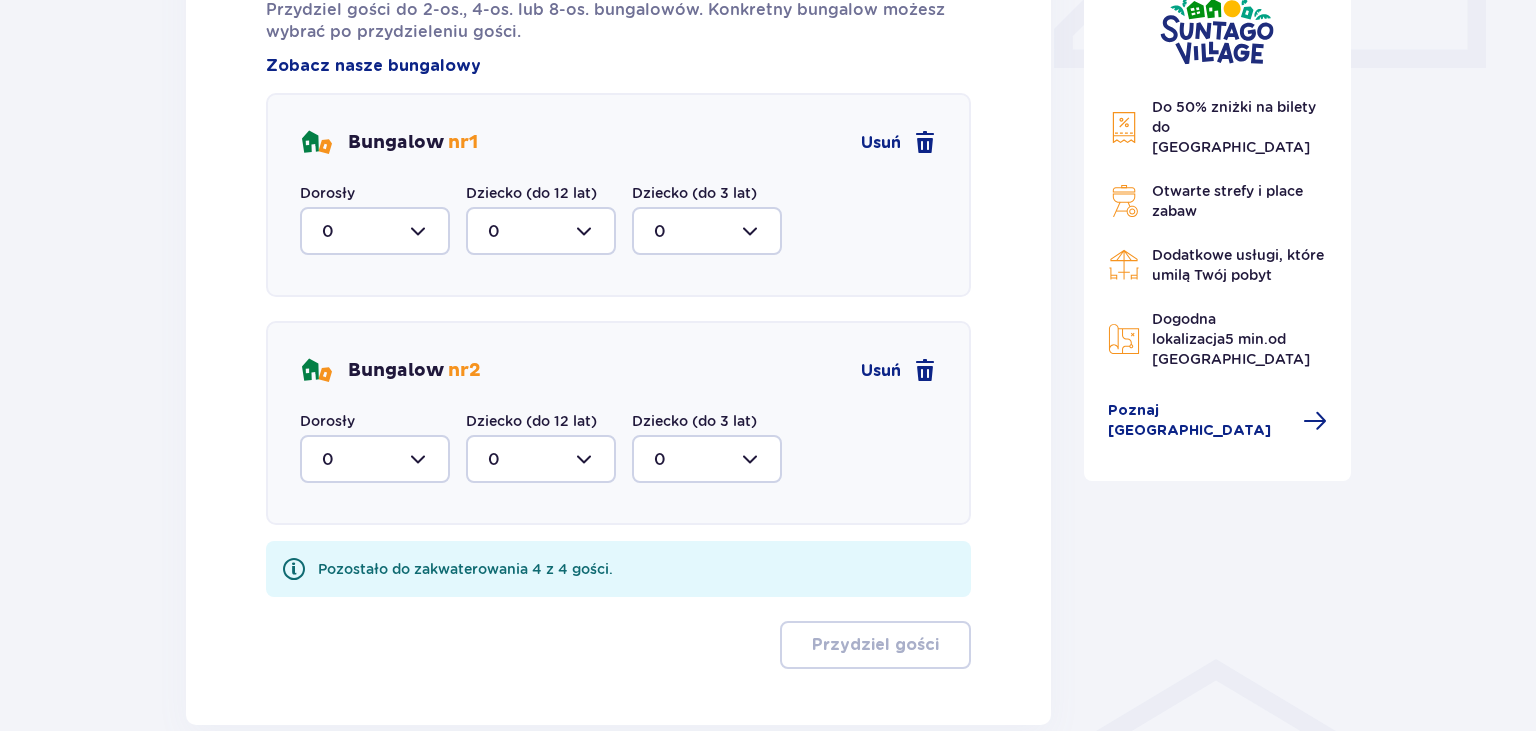 click at bounding box center (375, 231) 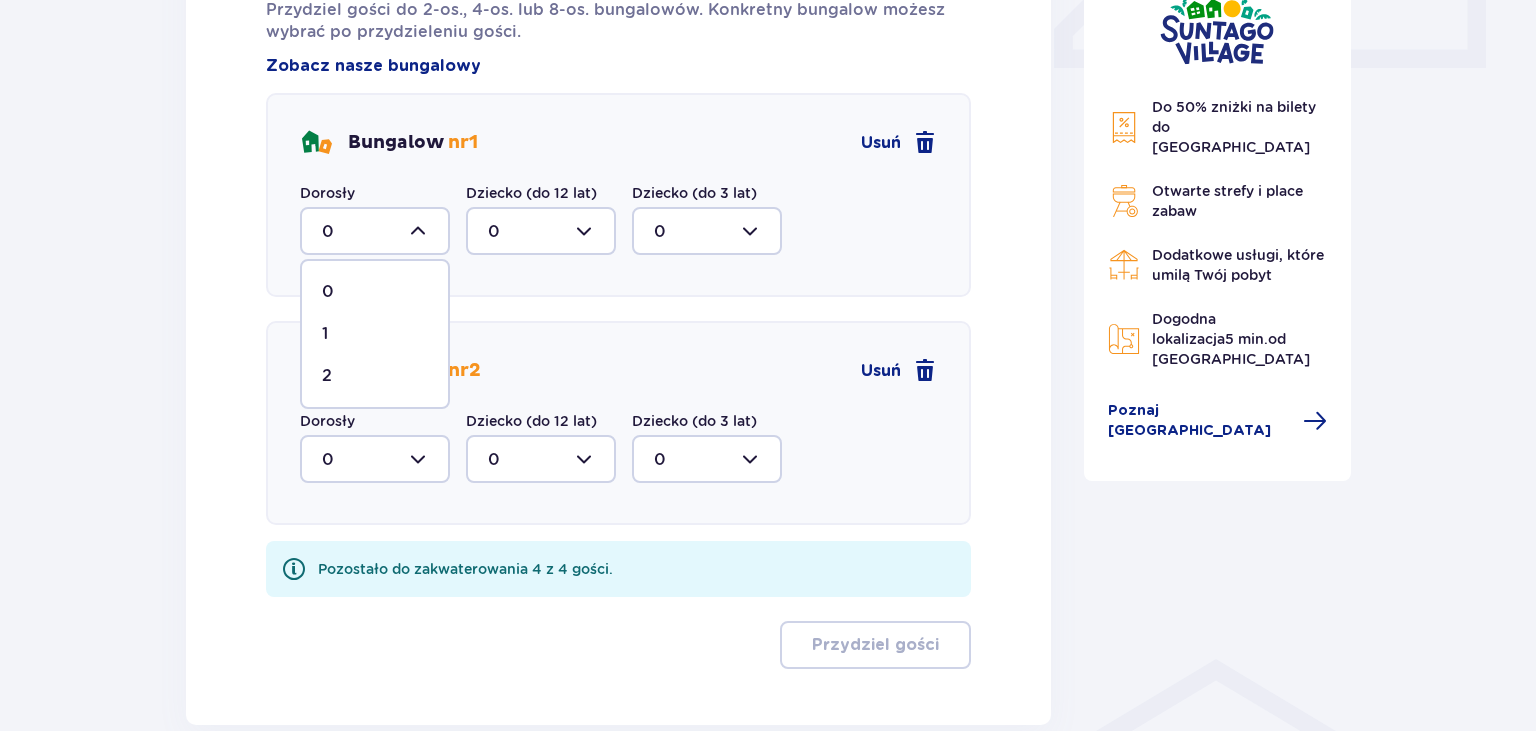 drag, startPoint x: 342, startPoint y: 375, endPoint x: 358, endPoint y: 350, distance: 29.681644 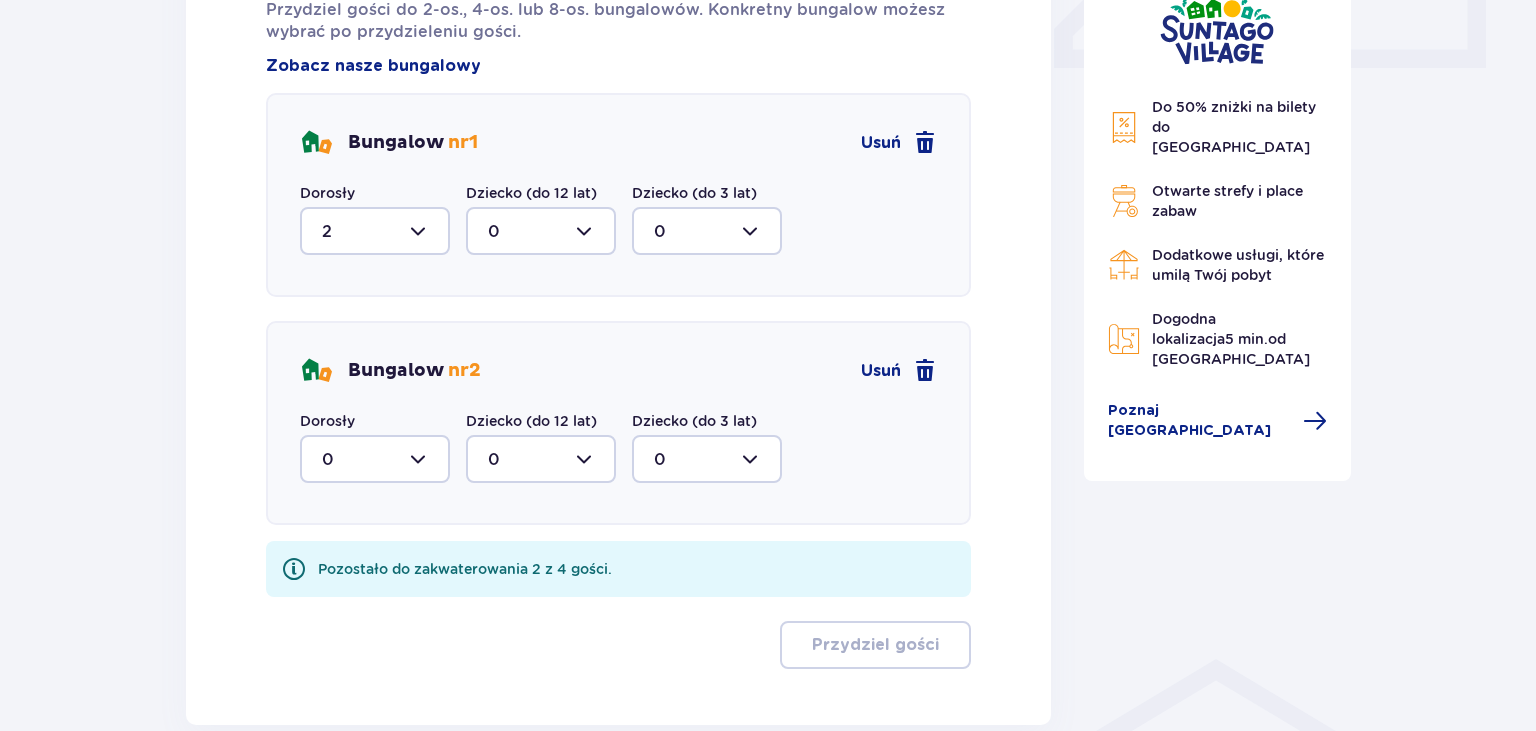 type on "2" 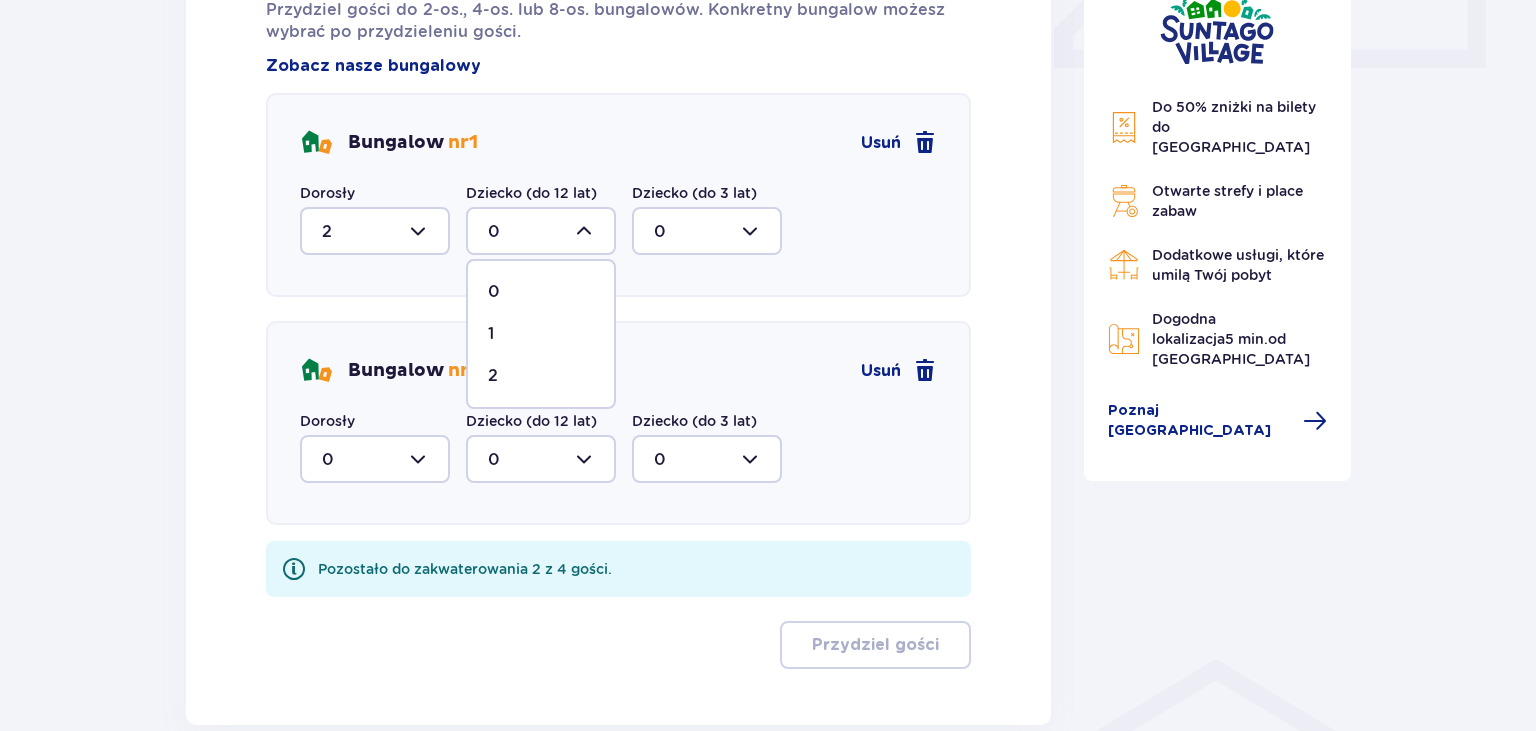 click on "2" at bounding box center [493, 376] 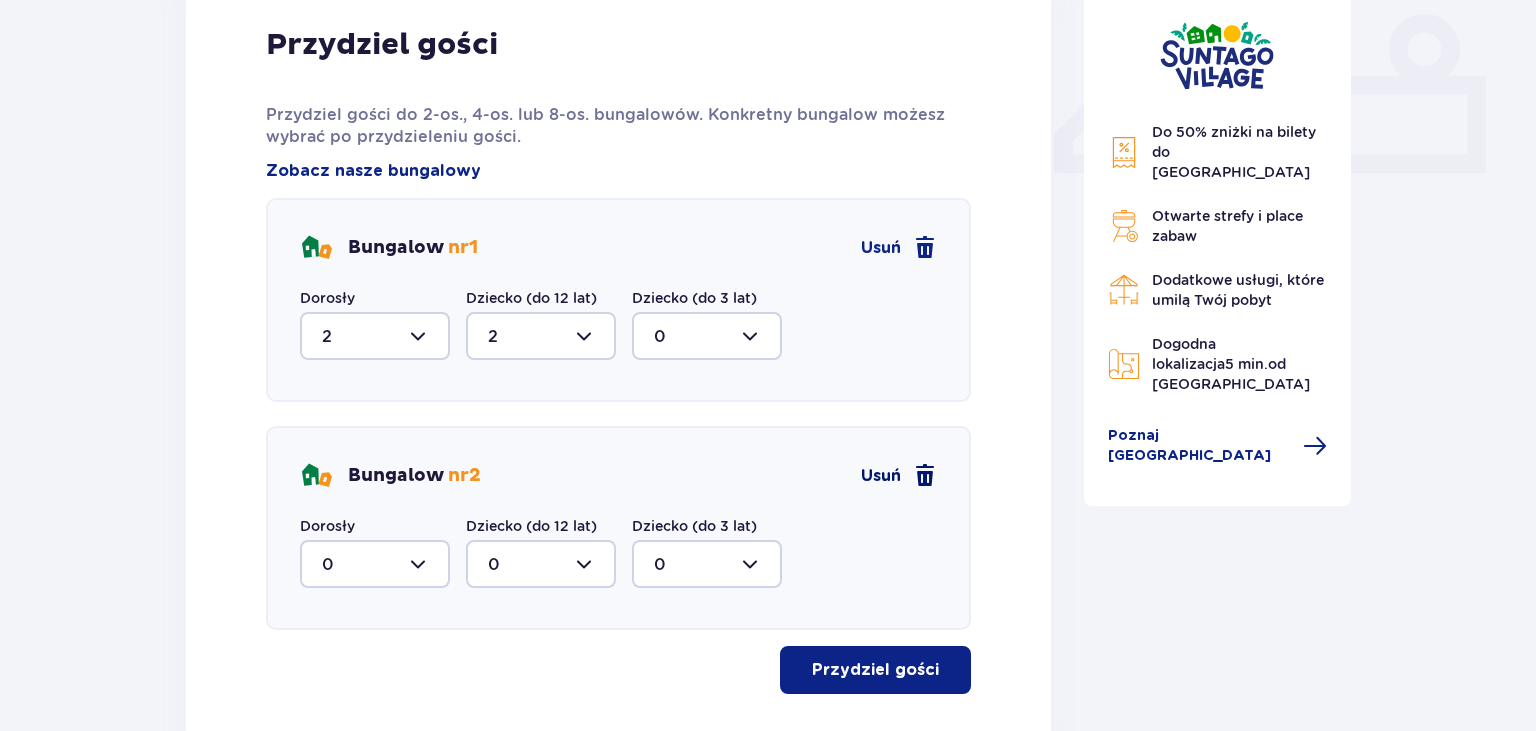 click at bounding box center [925, 476] 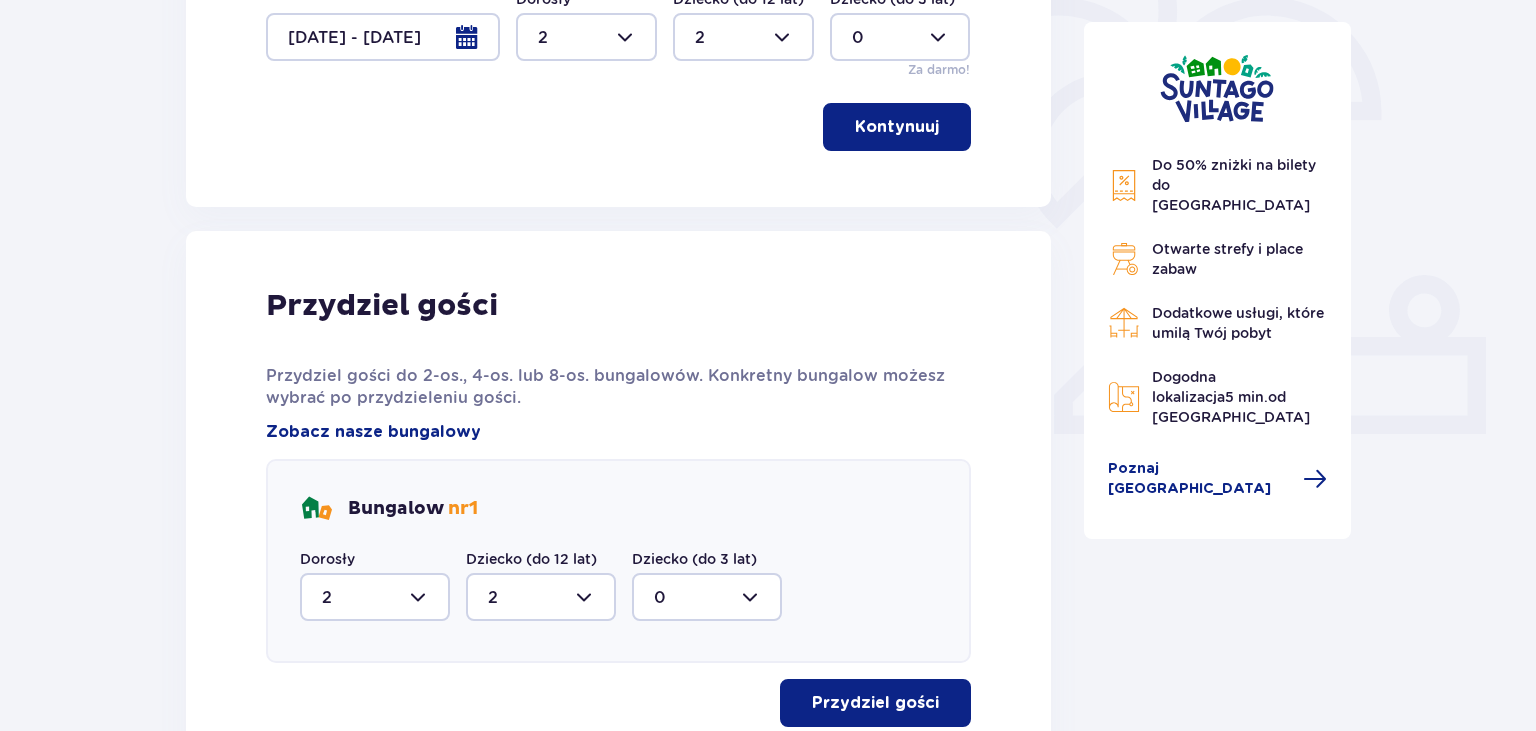 scroll, scrollTop: 770, scrollLeft: 0, axis: vertical 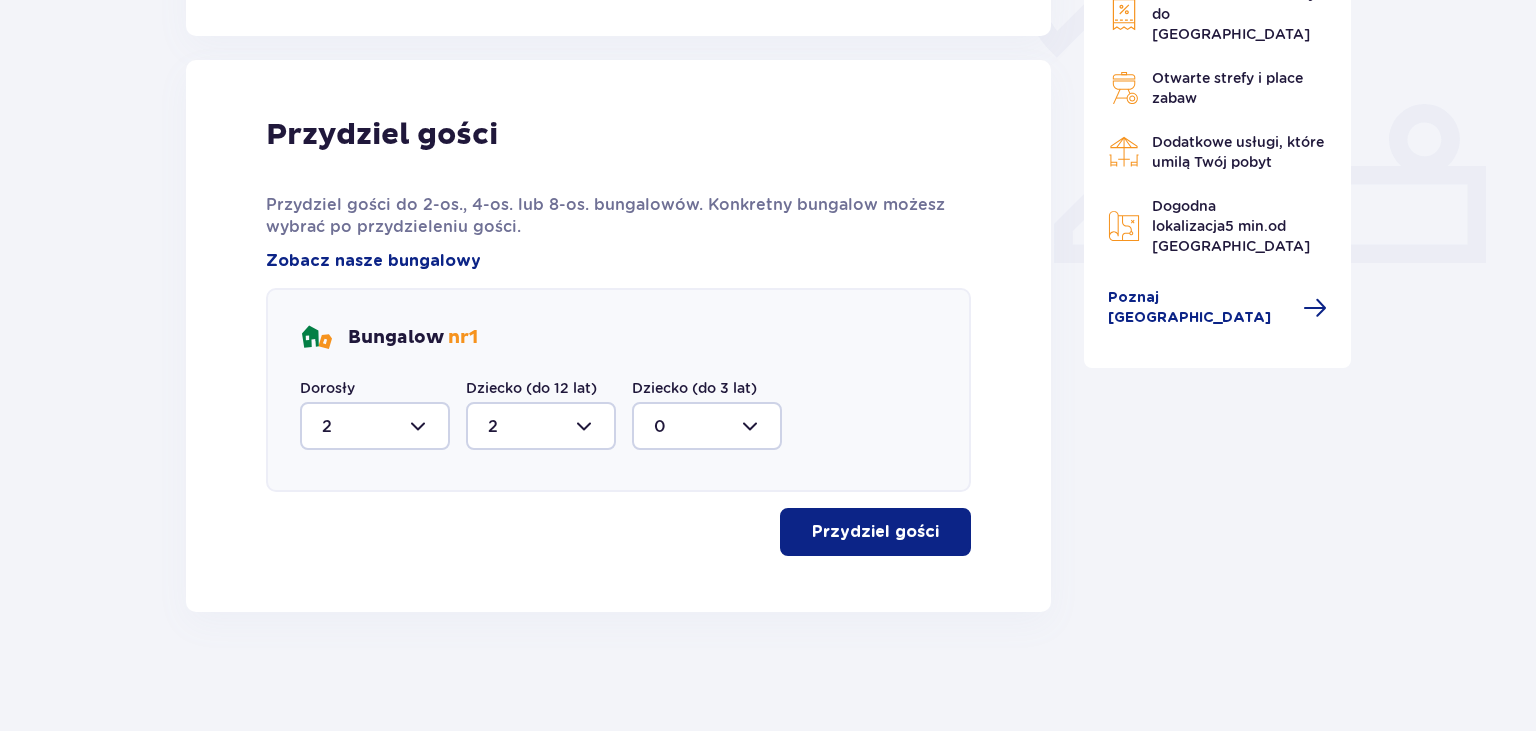 click on "Przydziel gości" at bounding box center [875, 532] 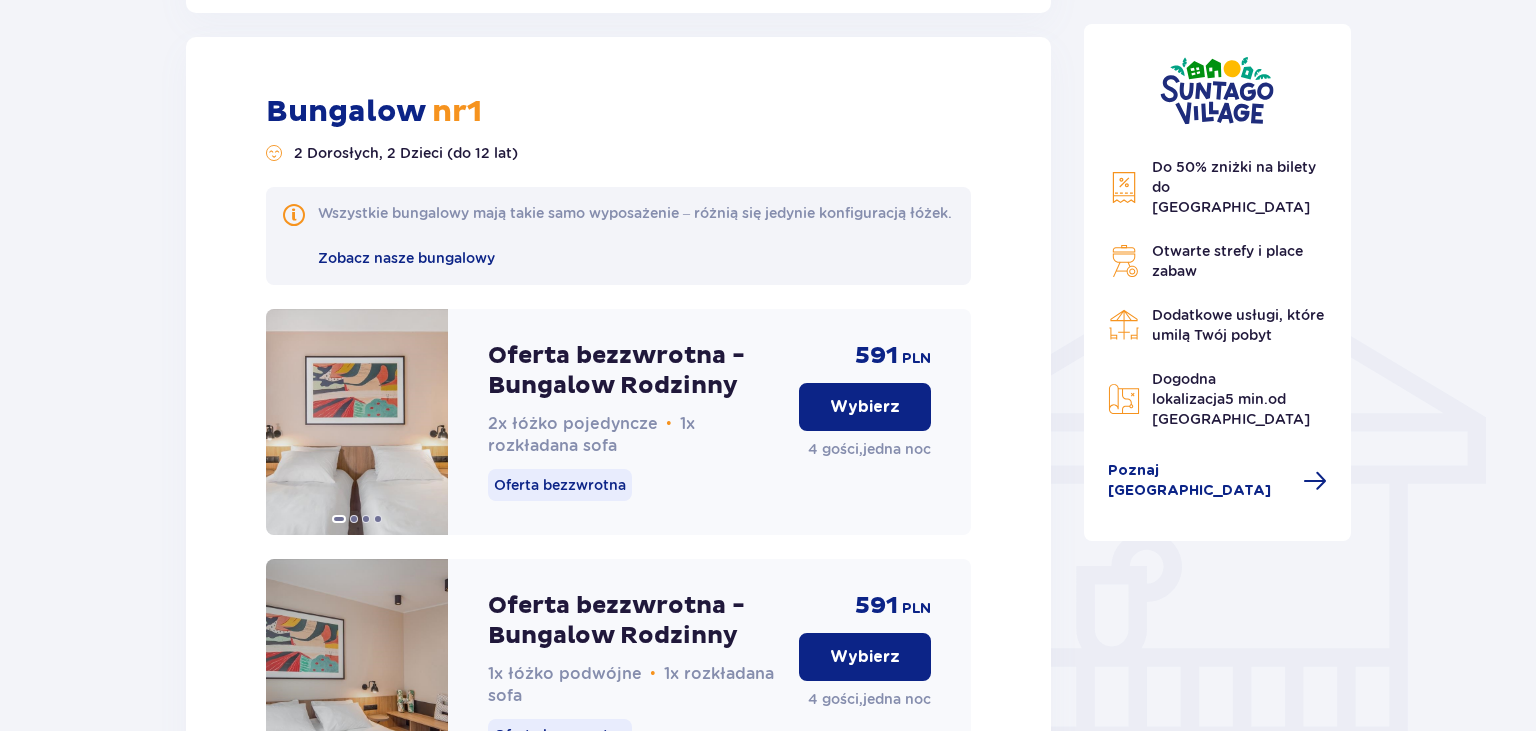 scroll, scrollTop: 1264, scrollLeft: 0, axis: vertical 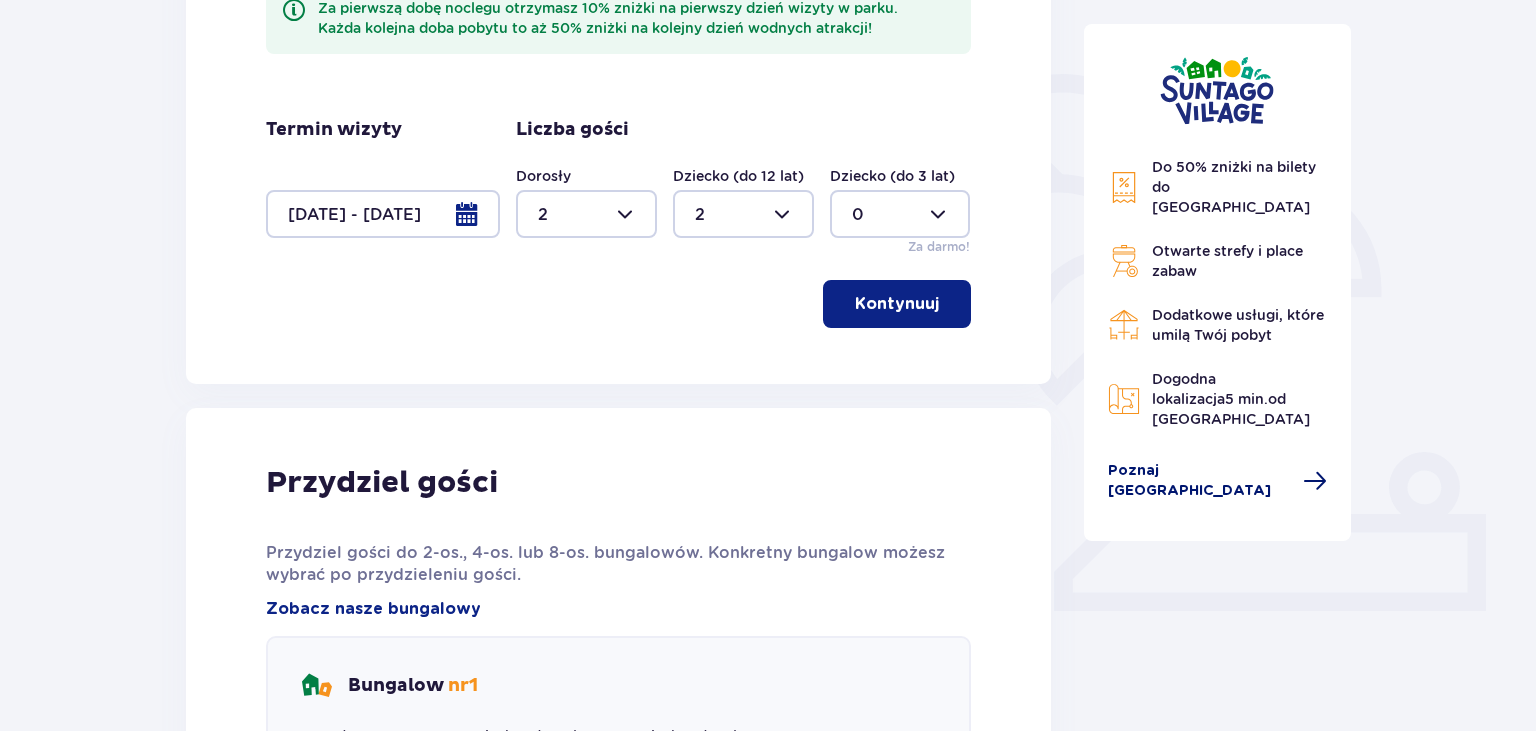 click on "Poznaj [GEOGRAPHIC_DATA]" at bounding box center [1200, 481] 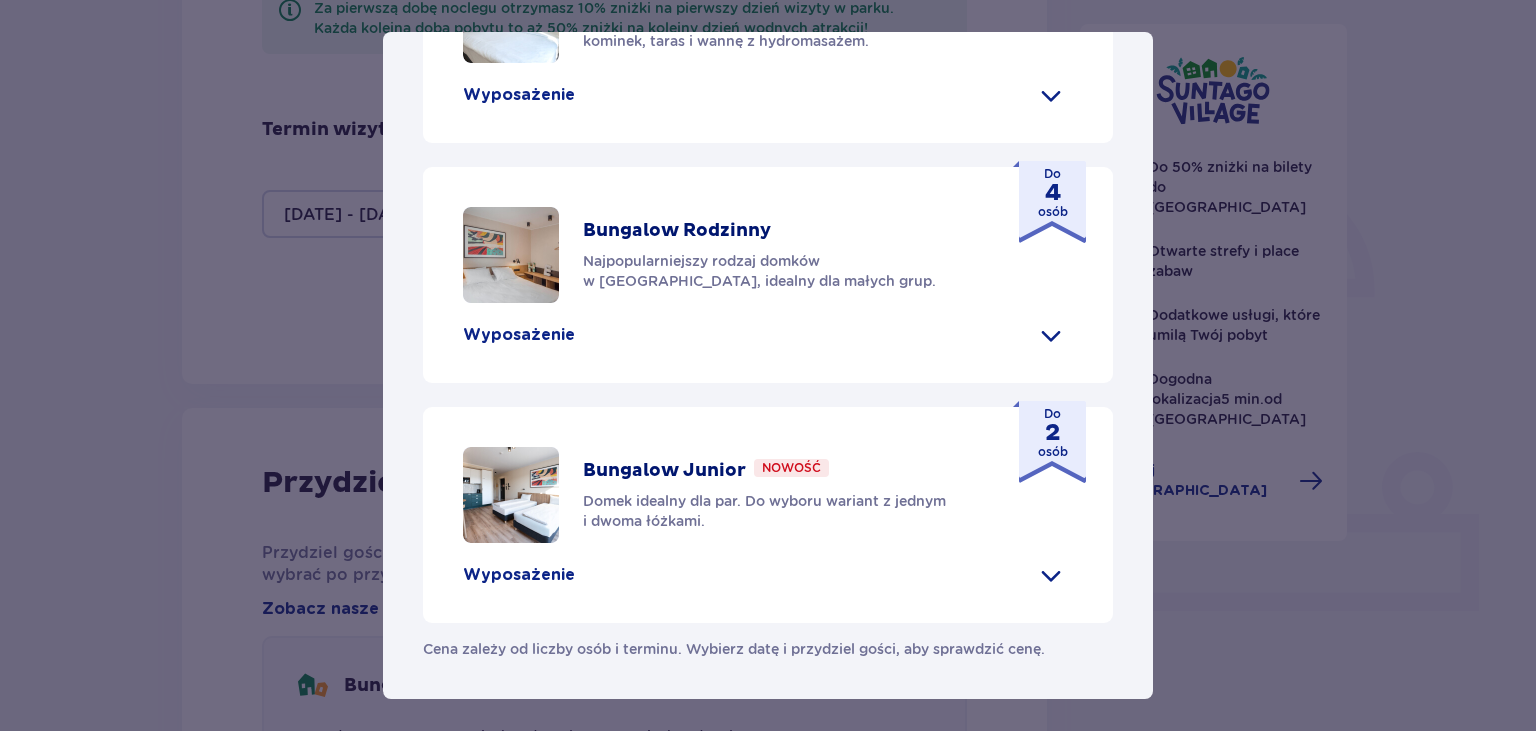 scroll, scrollTop: 1018, scrollLeft: 0, axis: vertical 